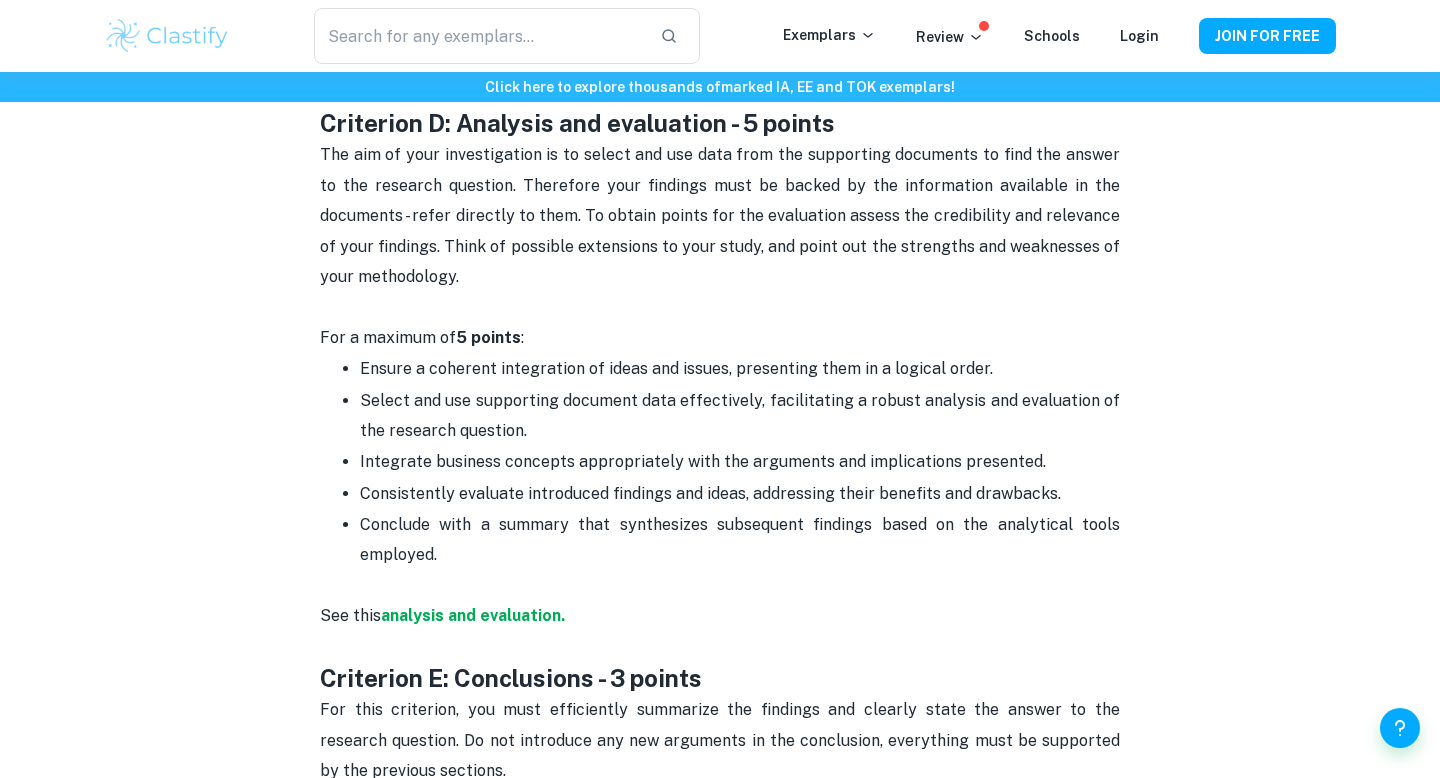 scroll, scrollTop: 3983, scrollLeft: 0, axis: vertical 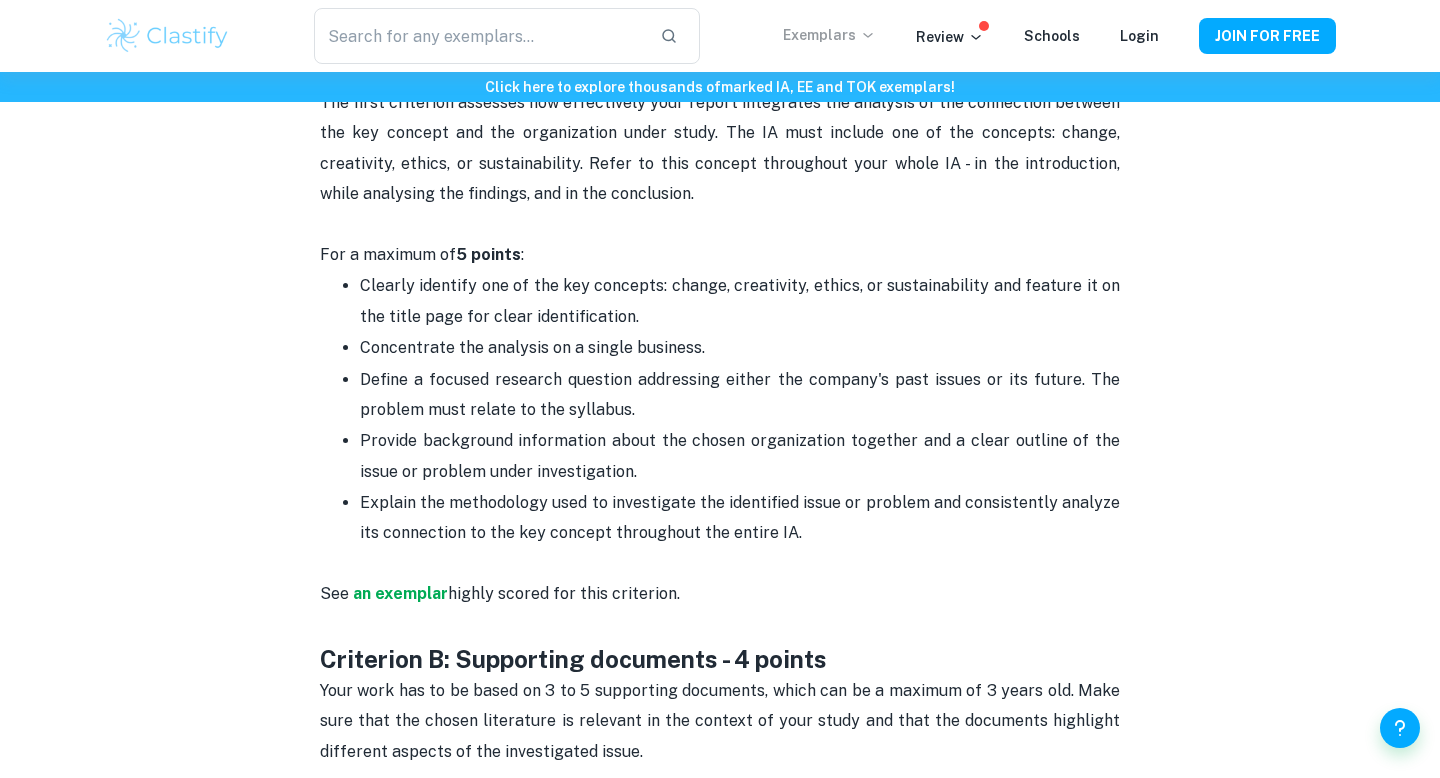 click on "Exemplars" at bounding box center [829, 35] 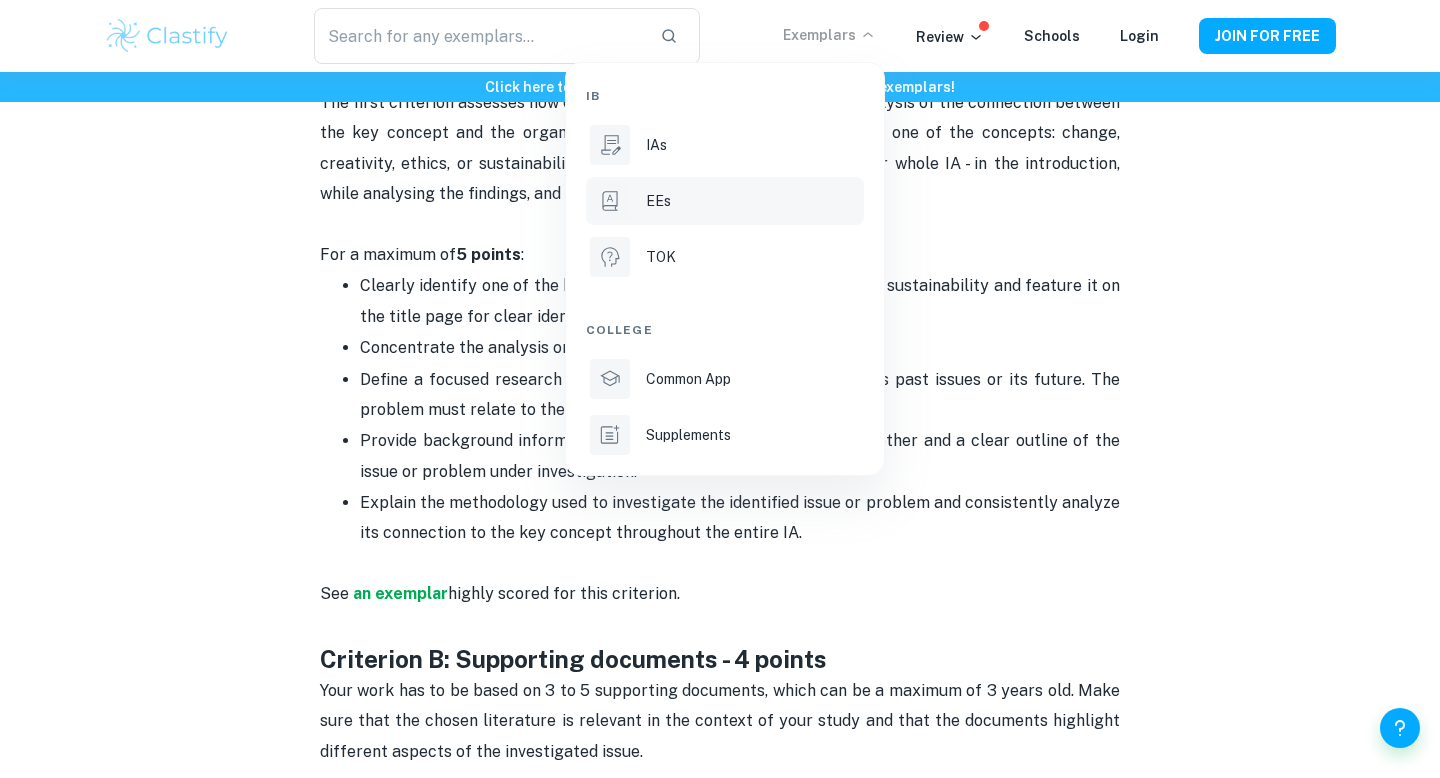click on "EEs" at bounding box center (658, 201) 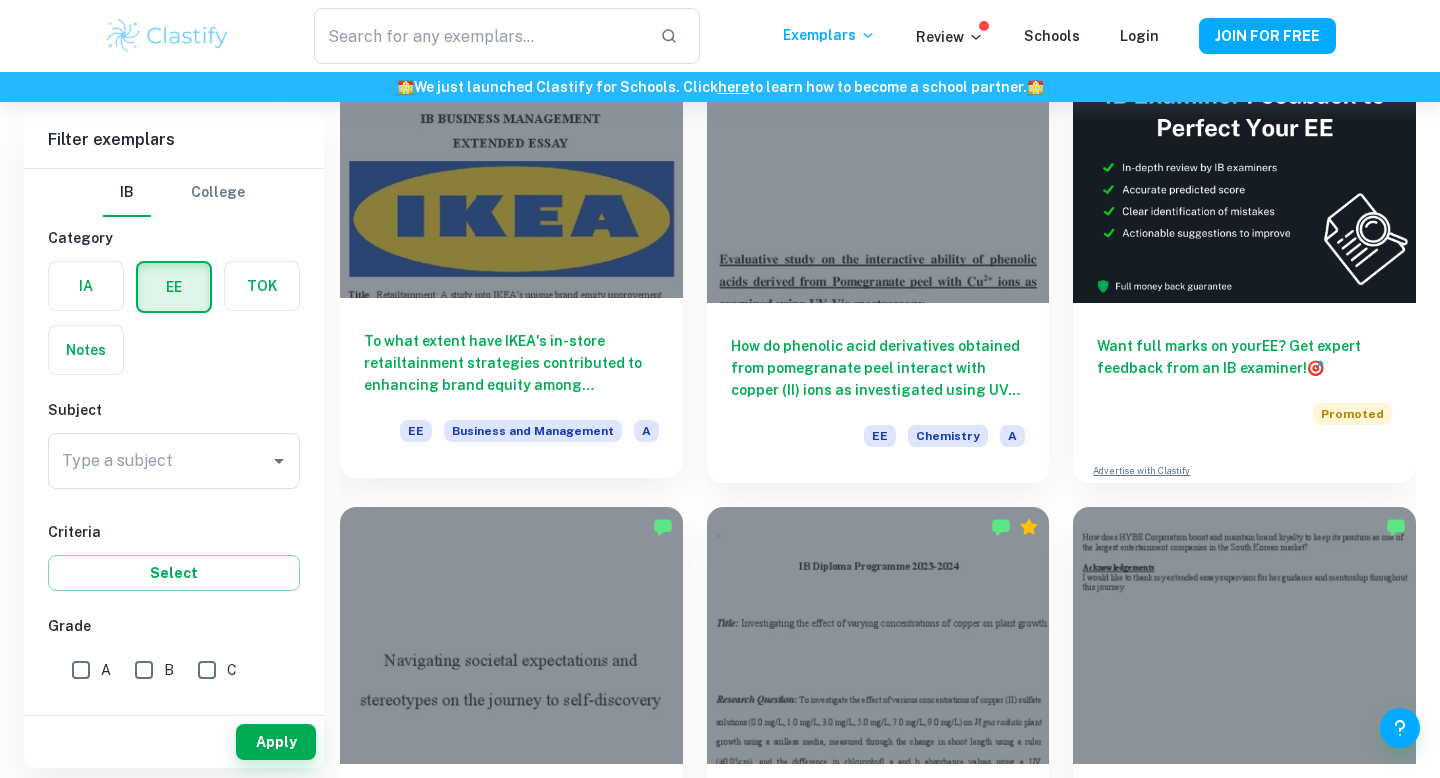 scroll, scrollTop: 513, scrollLeft: 0, axis: vertical 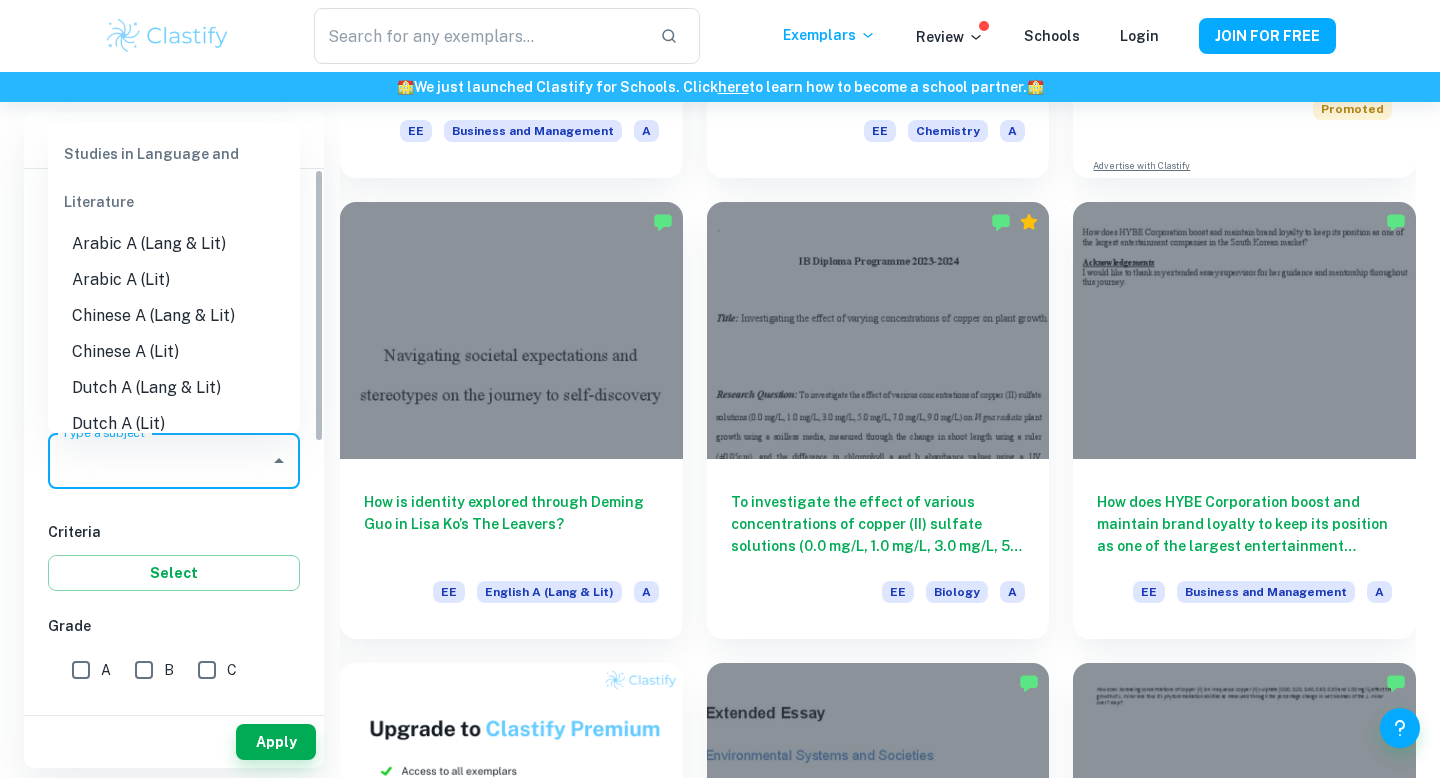 click on "Type a subject" at bounding box center [159, 461] 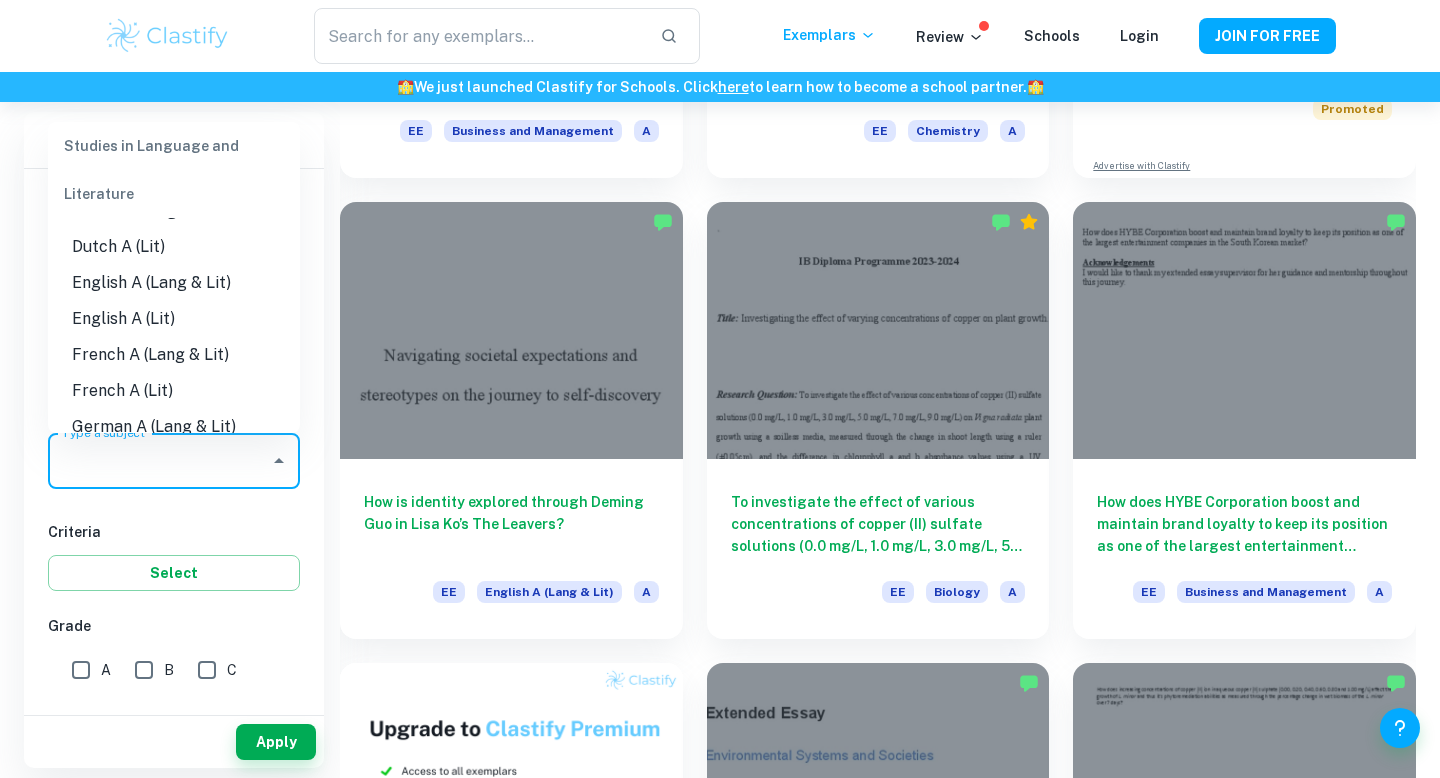 scroll, scrollTop: 153, scrollLeft: 0, axis: vertical 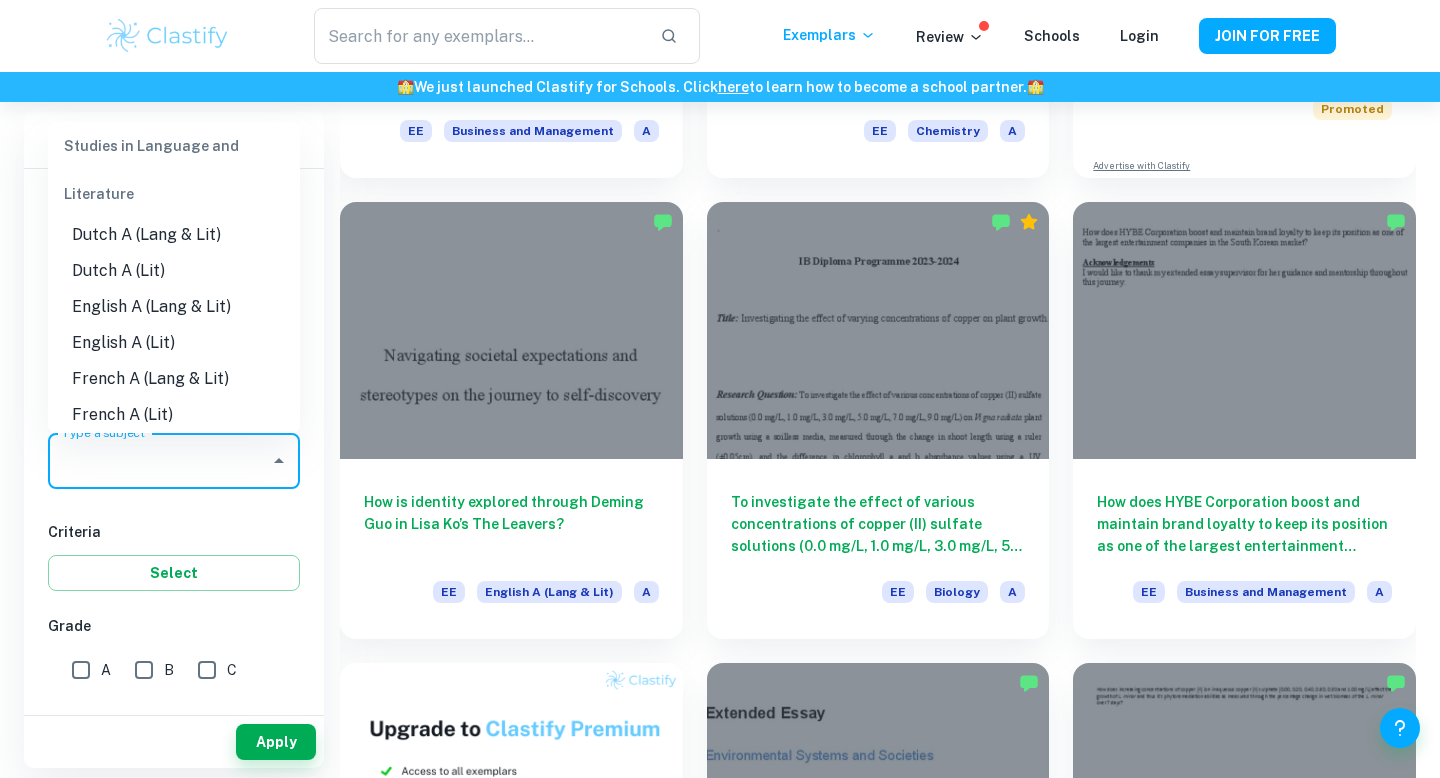 click on "English A (Lang & Lit)" at bounding box center [174, 307] 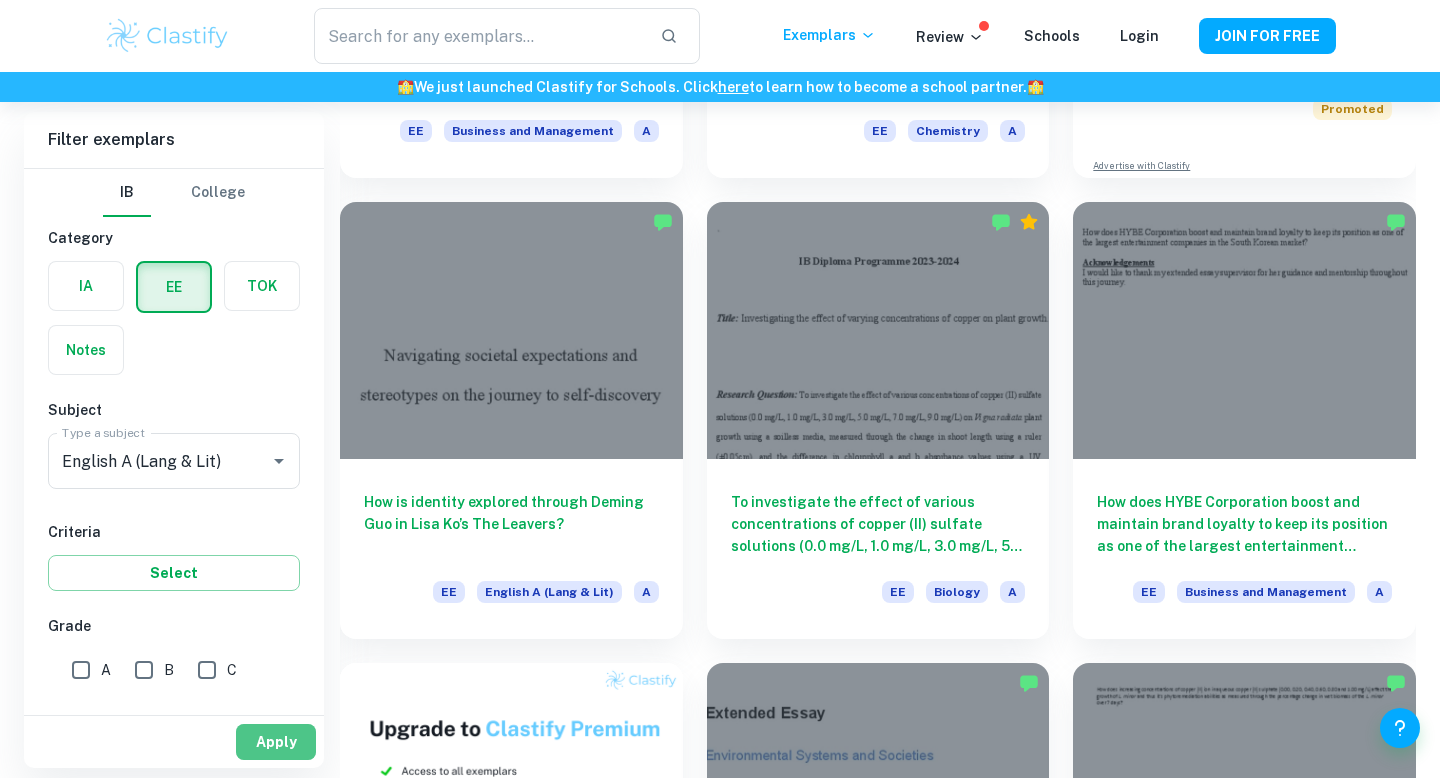 click on "Apply" at bounding box center [276, 742] 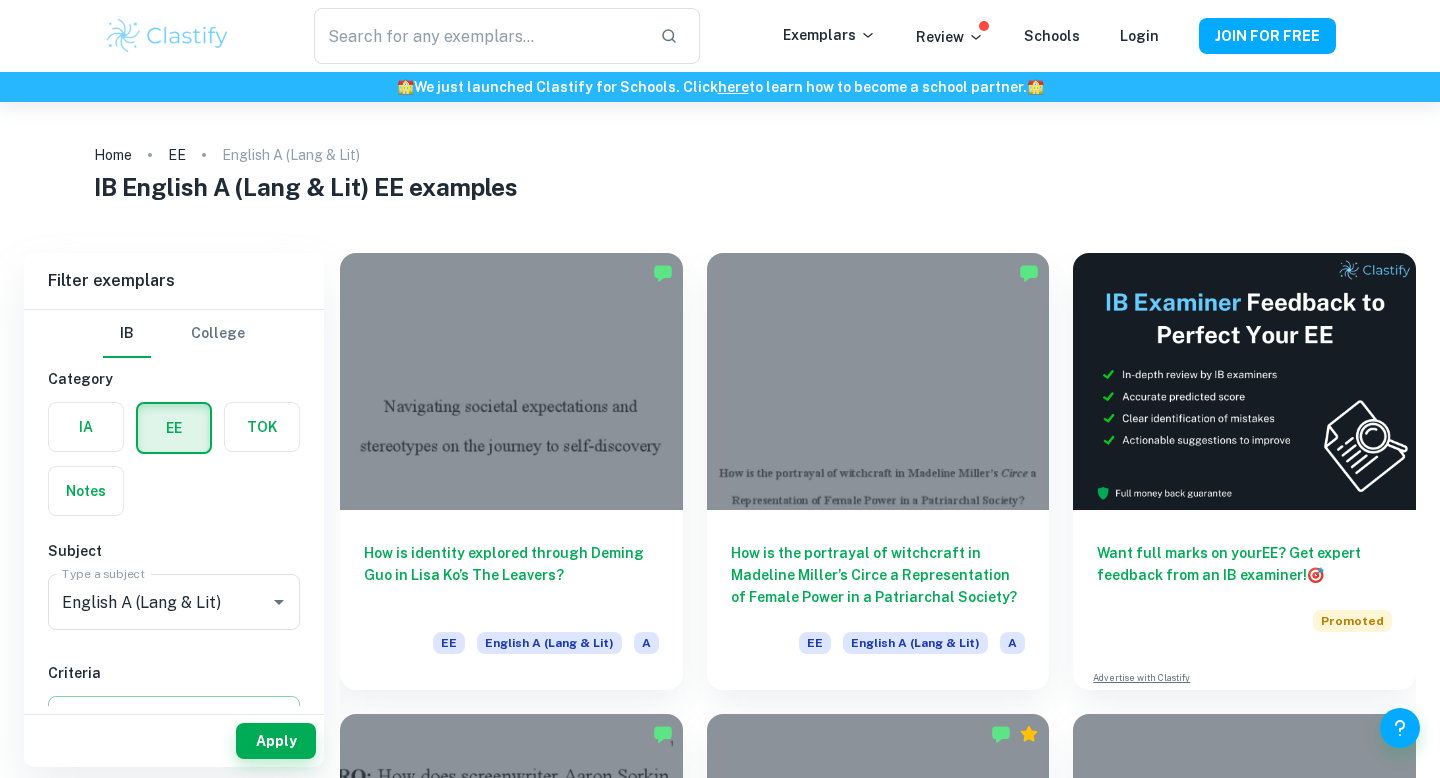 scroll, scrollTop: 0, scrollLeft: 0, axis: both 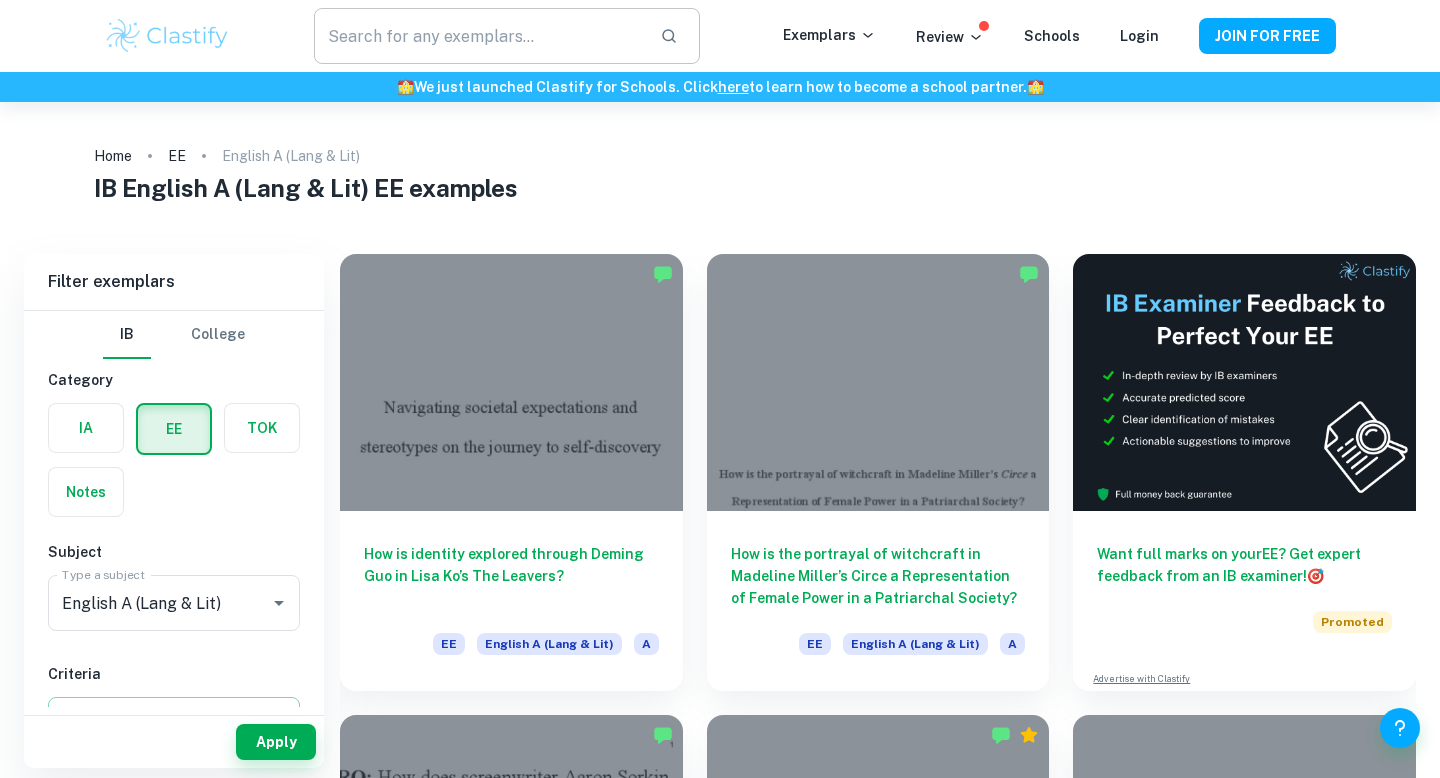 click at bounding box center [479, 36] 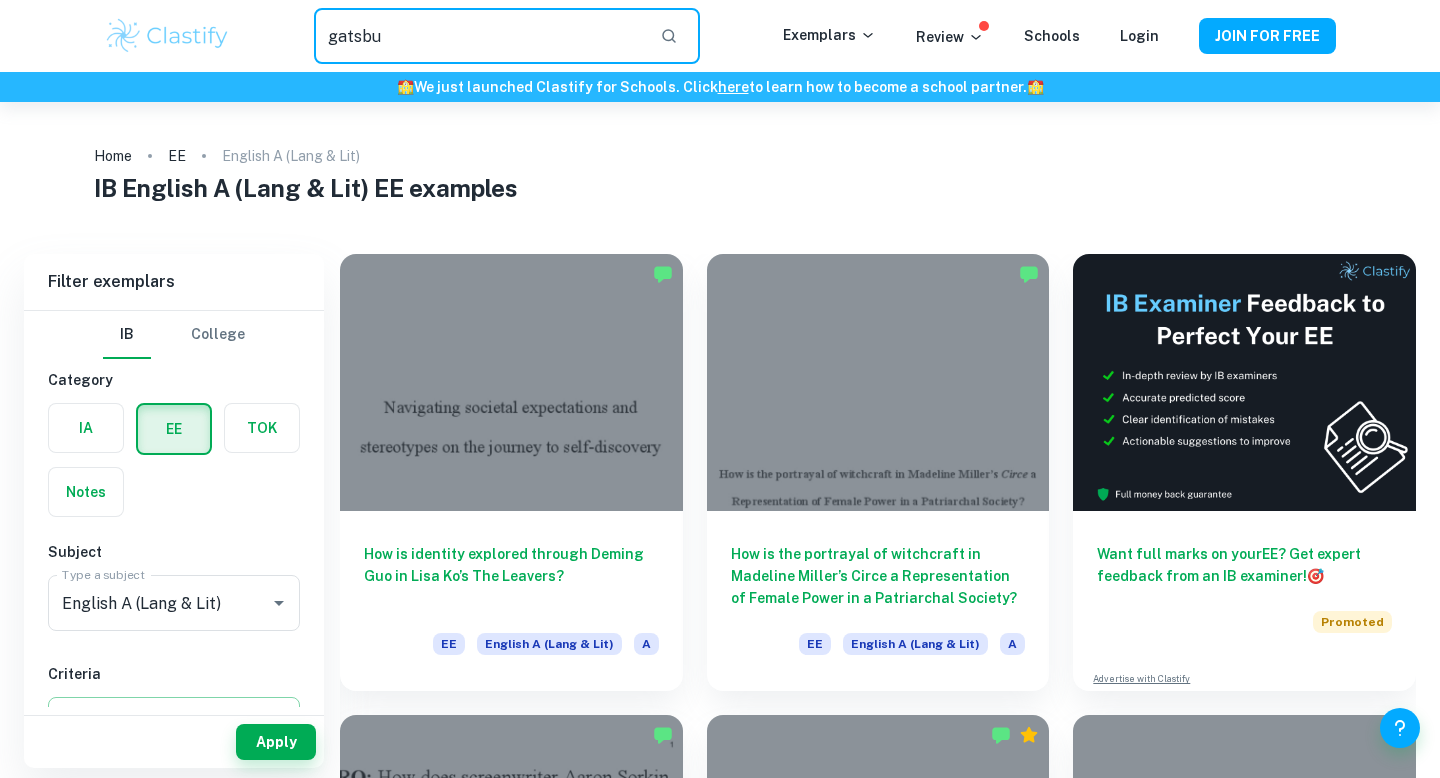 type on "gatsbu" 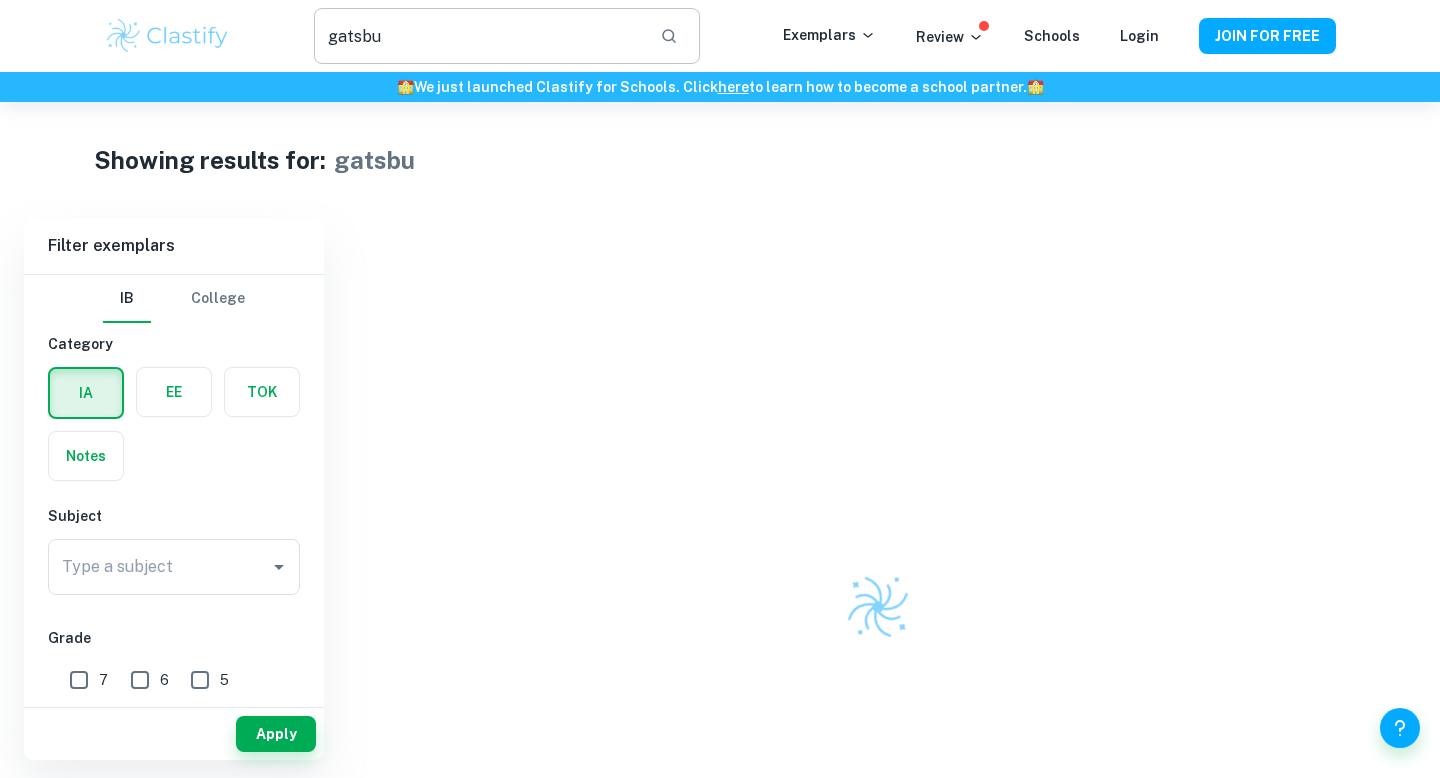 click on "gatsbu" at bounding box center [479, 36] 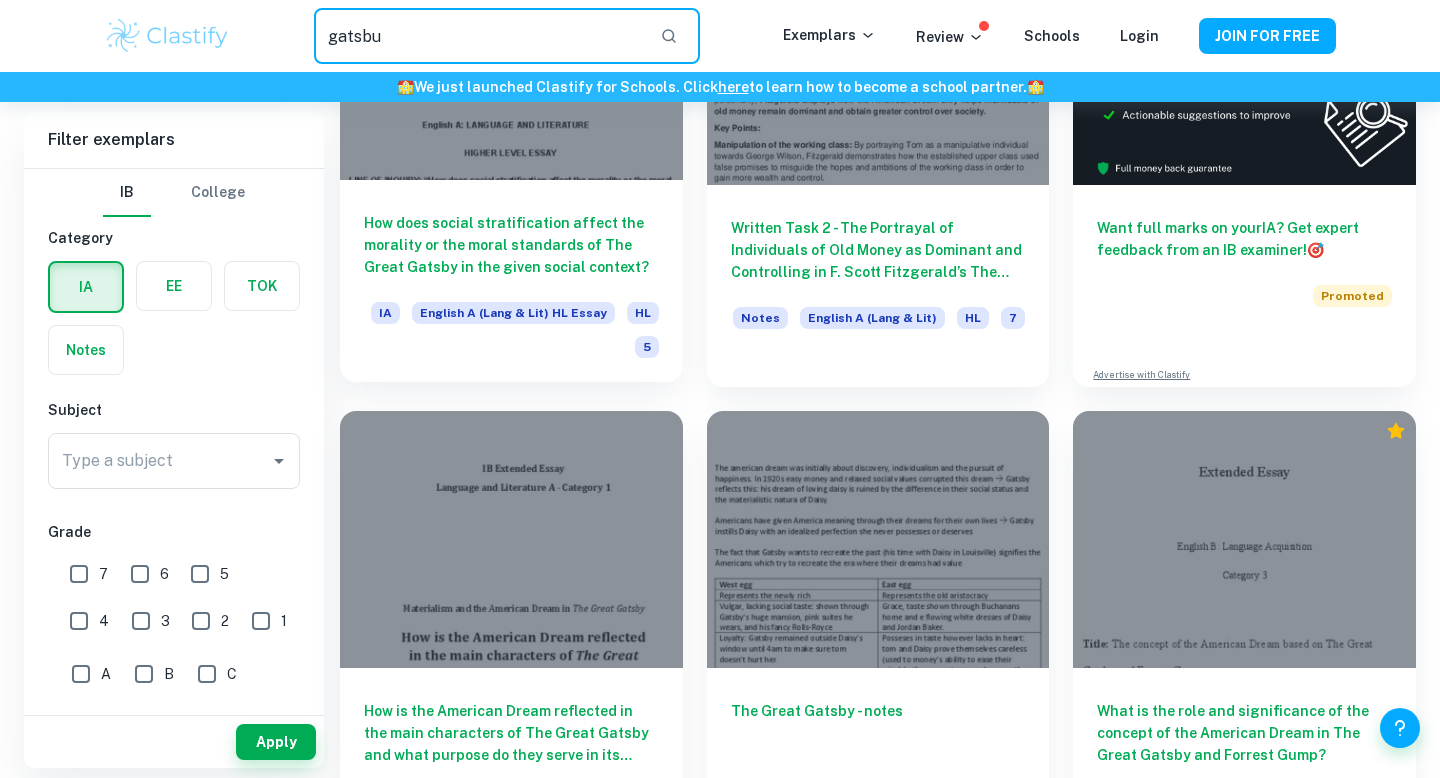 scroll, scrollTop: 309, scrollLeft: 0, axis: vertical 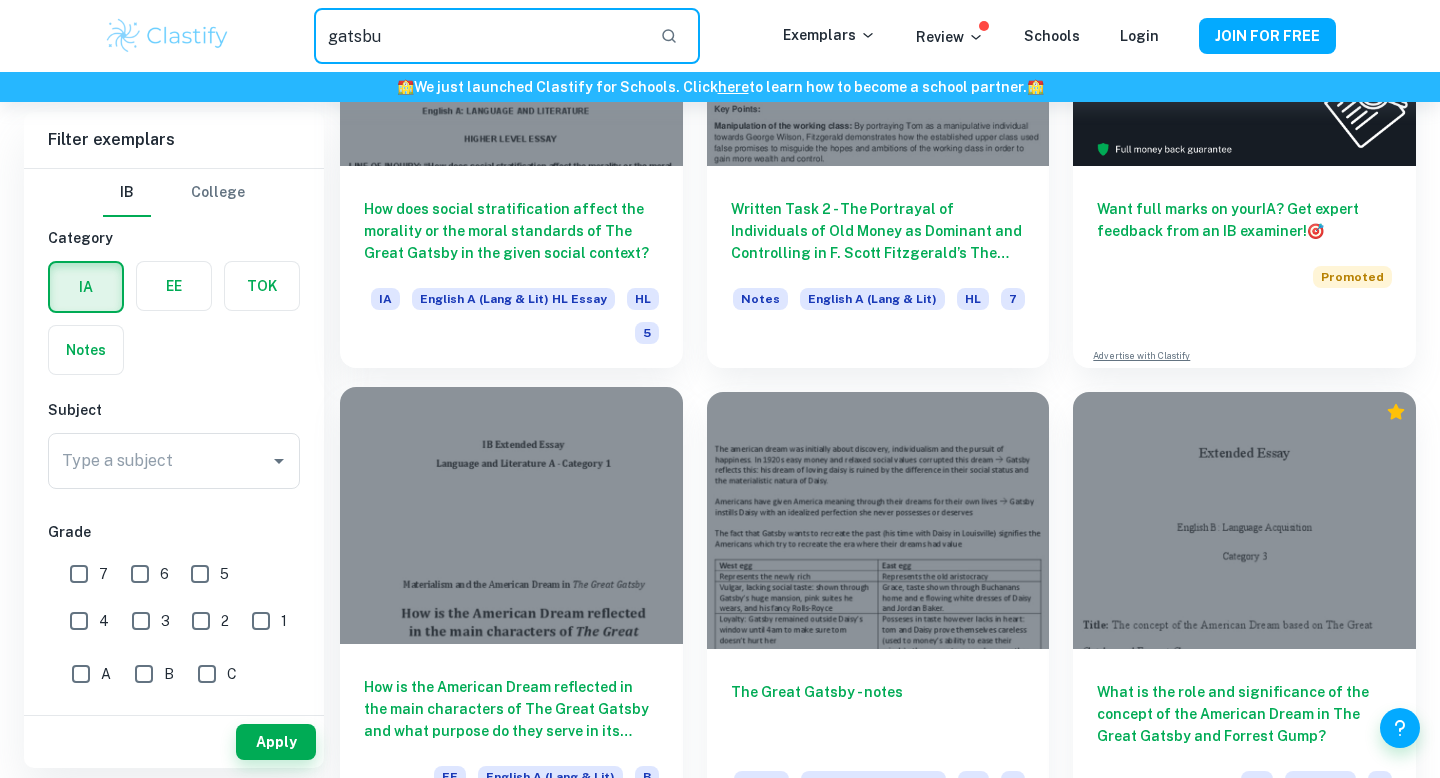 click on "How is the American Dream reflected in the main characters of The Great Gatsby and what purpose do they serve in its critique?" at bounding box center [511, 709] 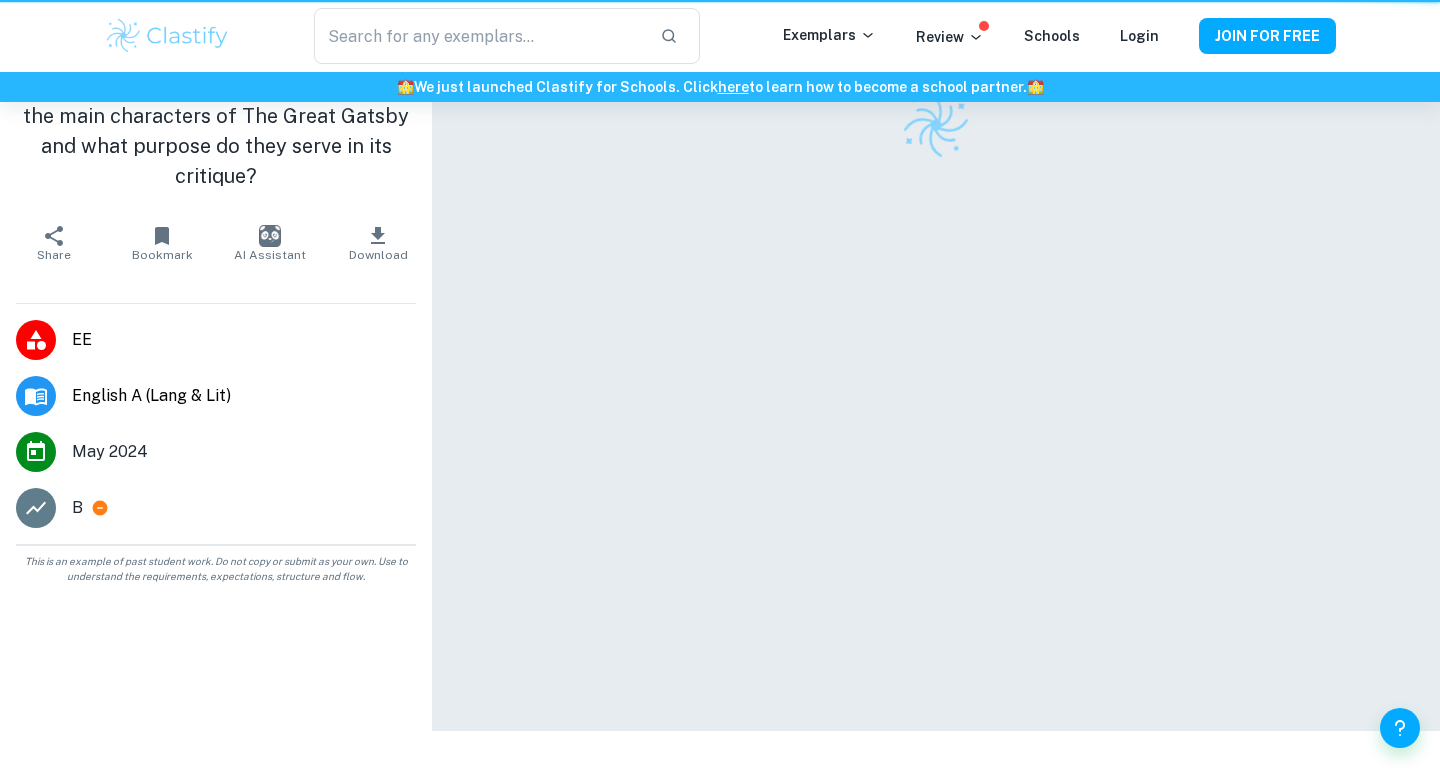 scroll, scrollTop: 0, scrollLeft: 0, axis: both 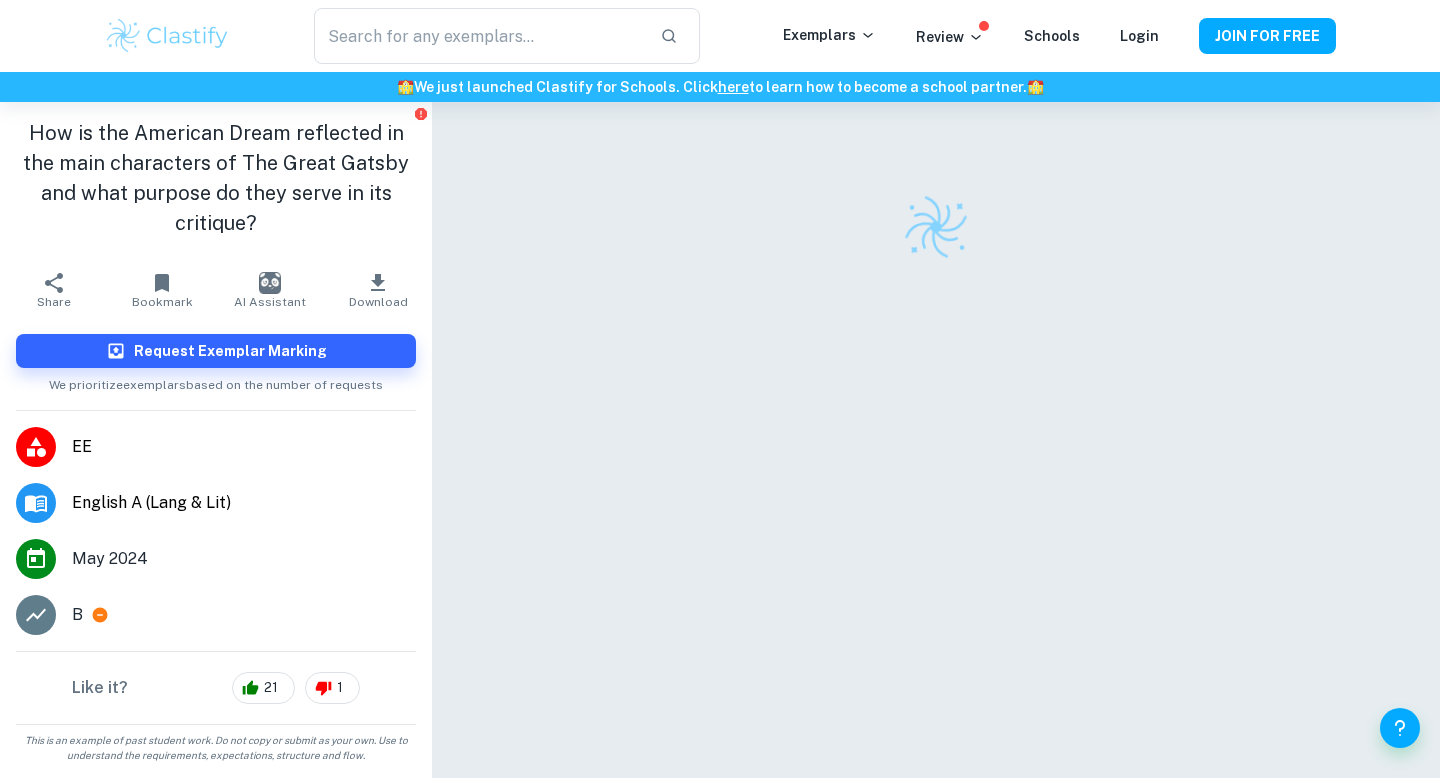 type on "gatsbu" 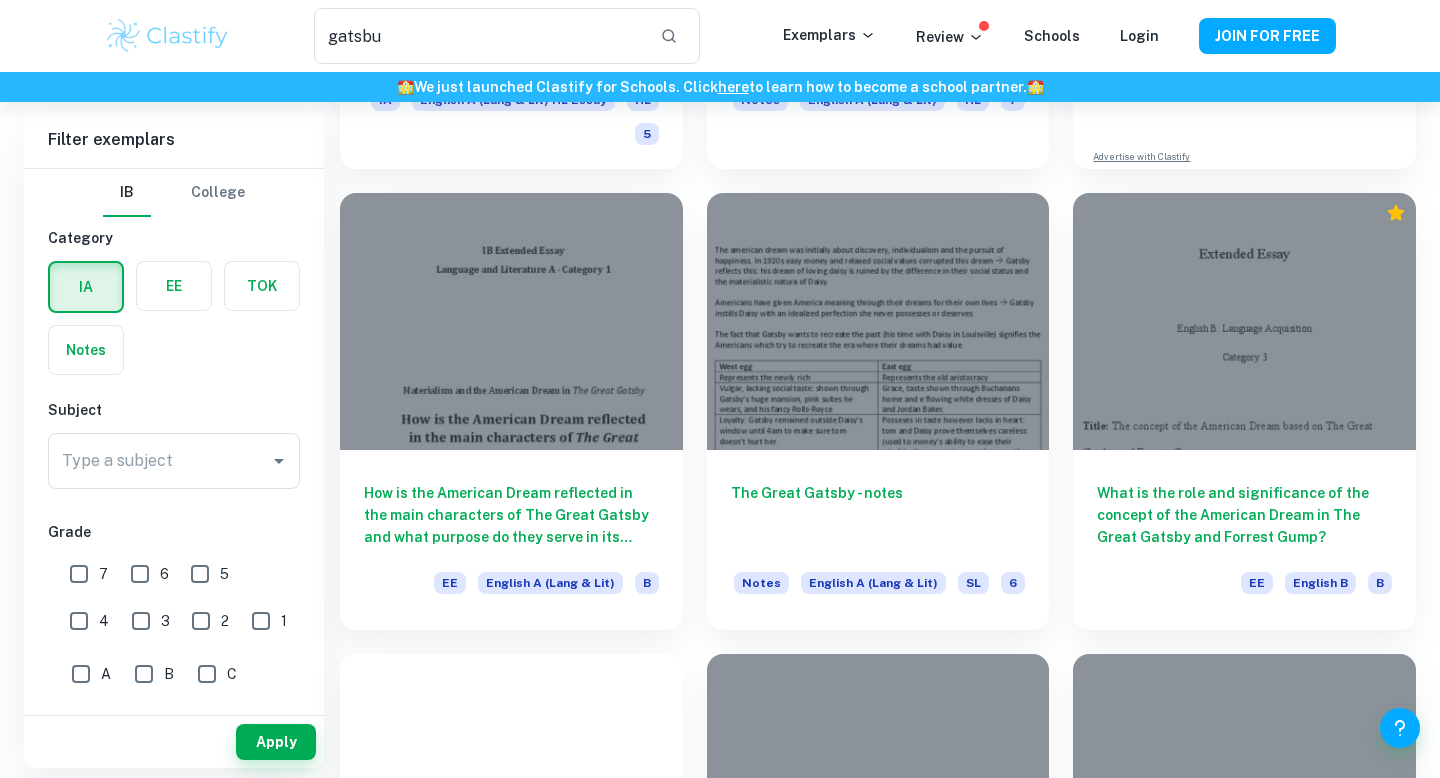 scroll, scrollTop: 583, scrollLeft: 0, axis: vertical 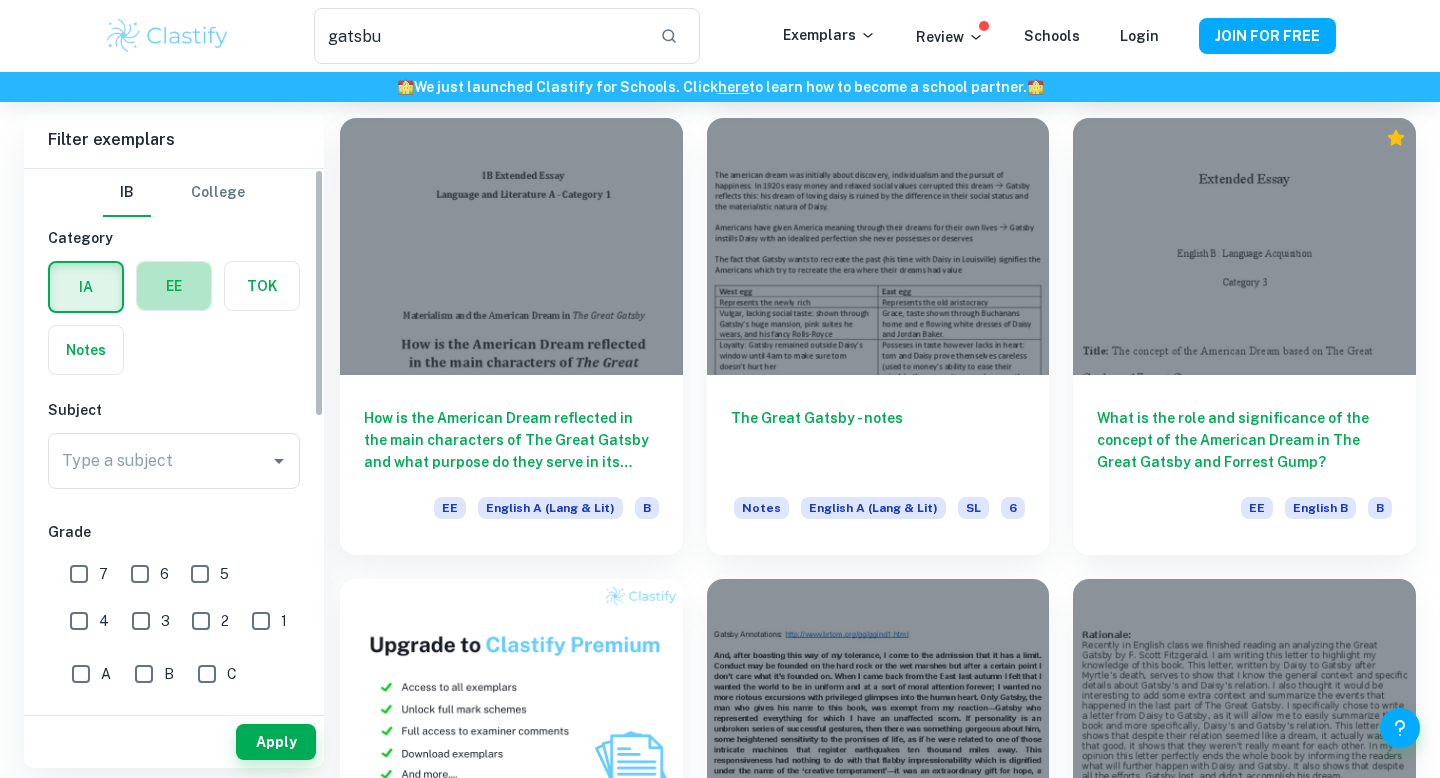 click at bounding box center (174, 286) 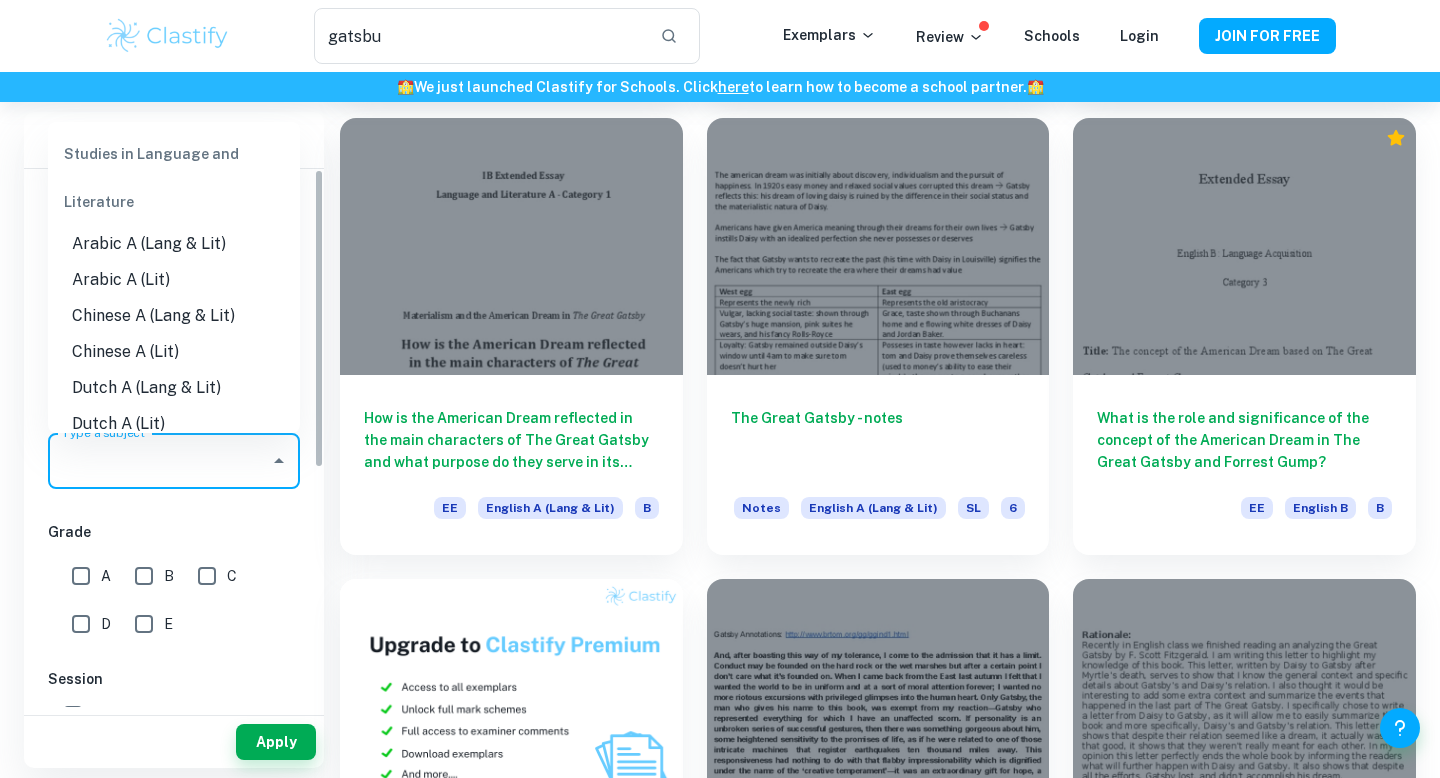 click on "Type a subject" at bounding box center (159, 461) 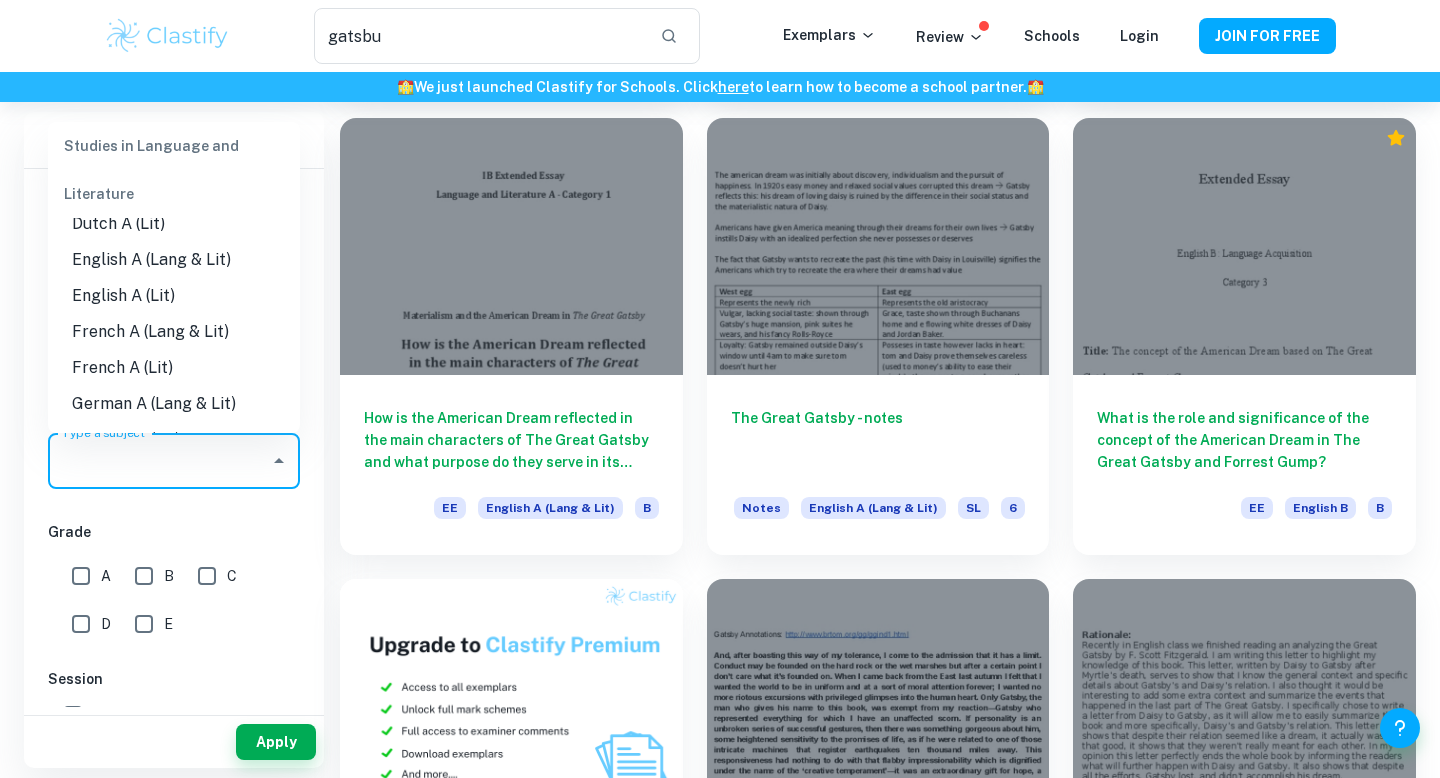 scroll, scrollTop: 185, scrollLeft: 0, axis: vertical 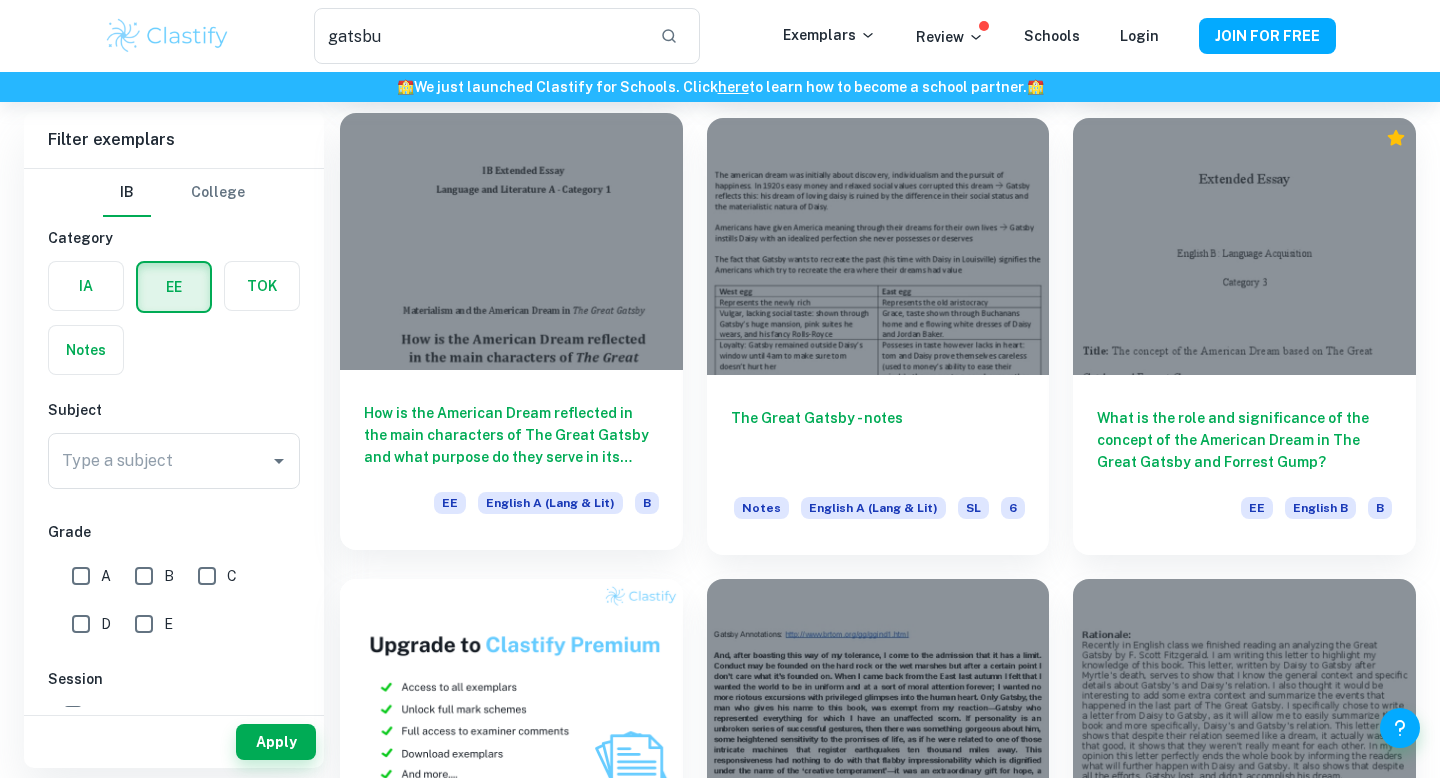 click at bounding box center [511, 241] 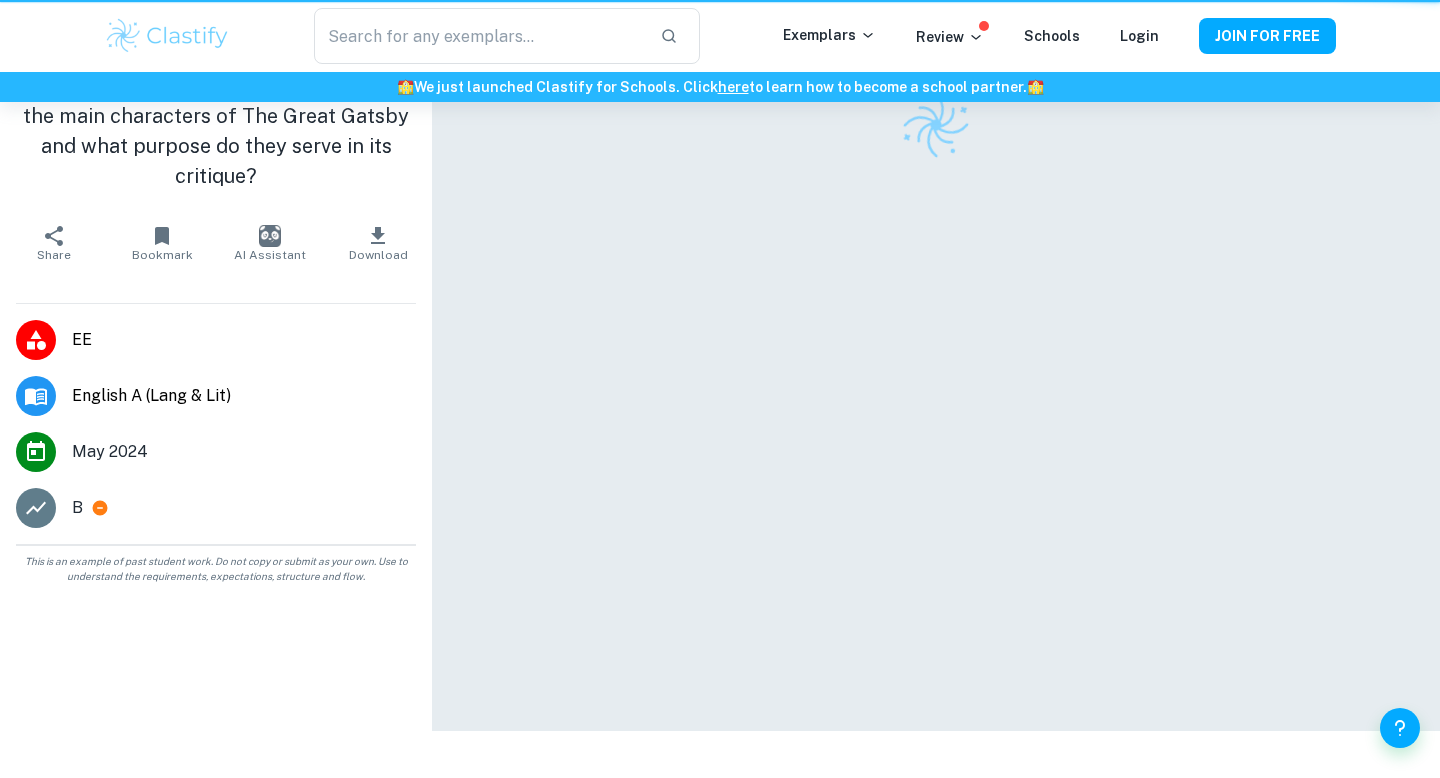 scroll, scrollTop: 0, scrollLeft: 0, axis: both 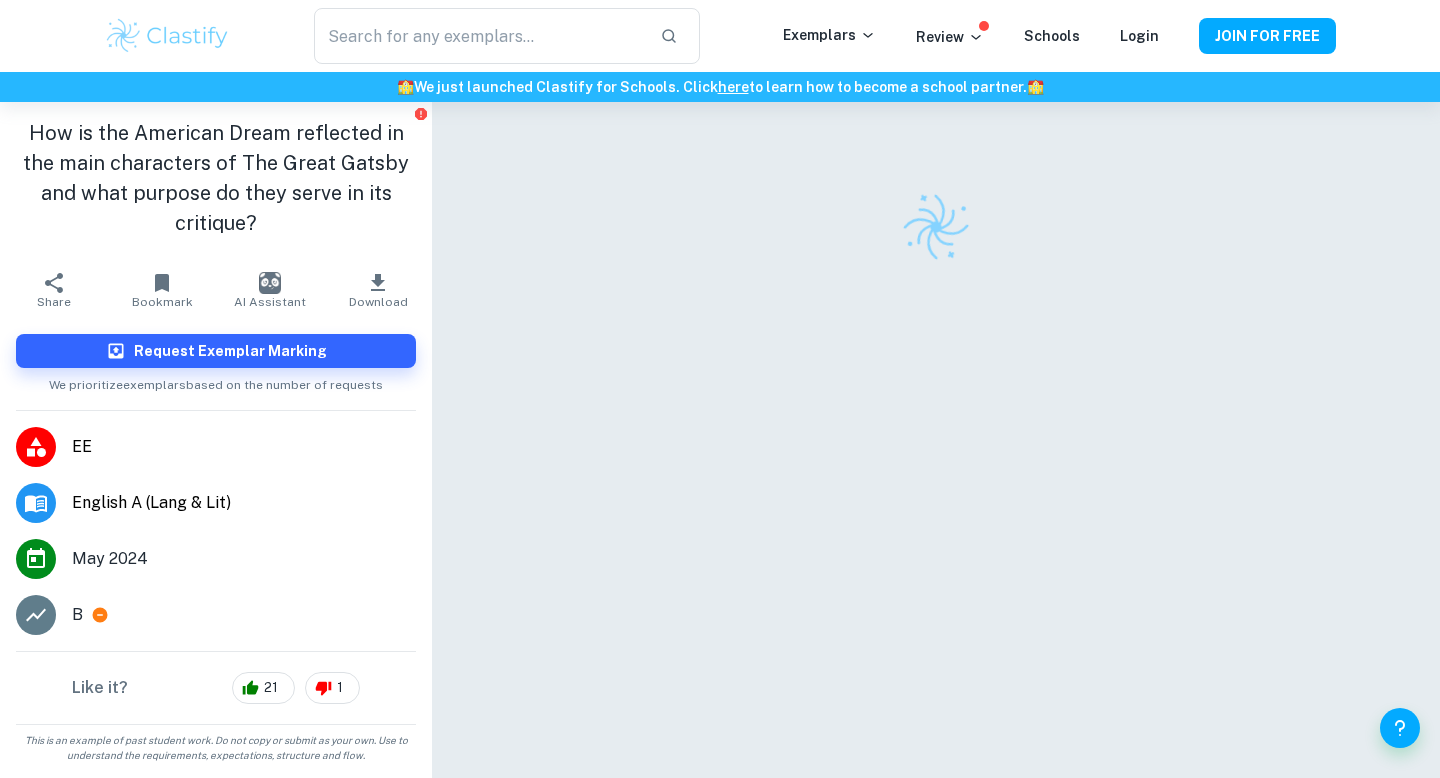 type on "gatsbu" 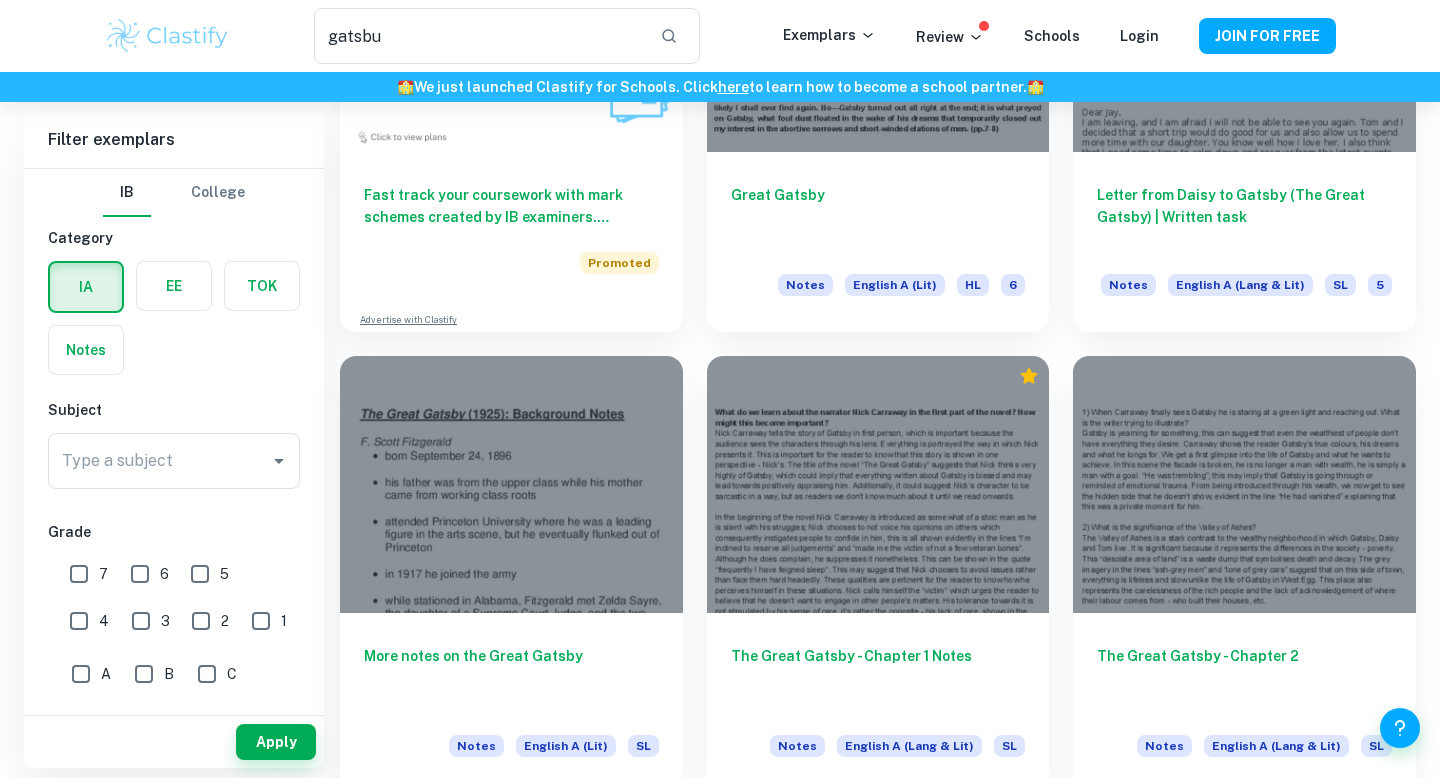 scroll, scrollTop: 1292, scrollLeft: 0, axis: vertical 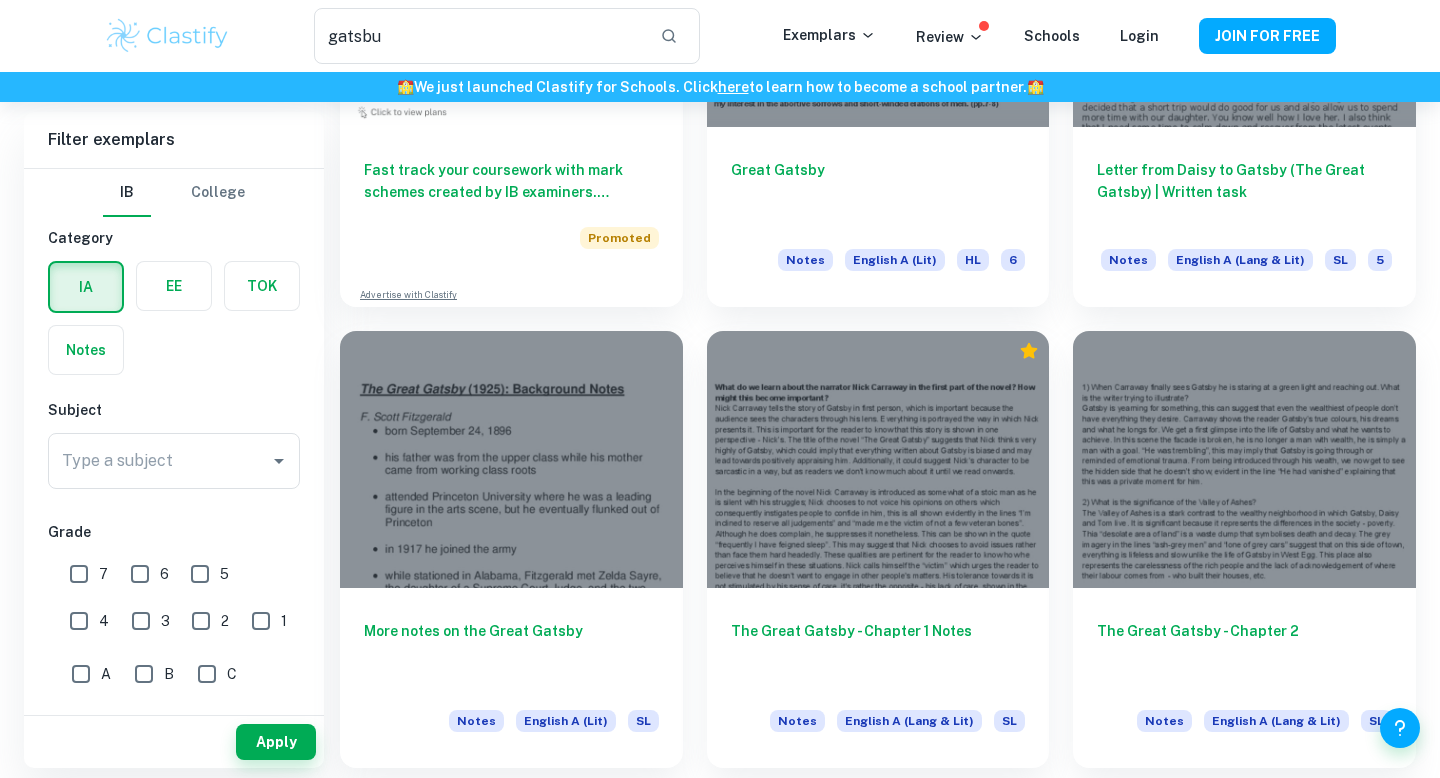click on "Great Gatsby Notes English A (Lit) HL 6" at bounding box center (866, 76) 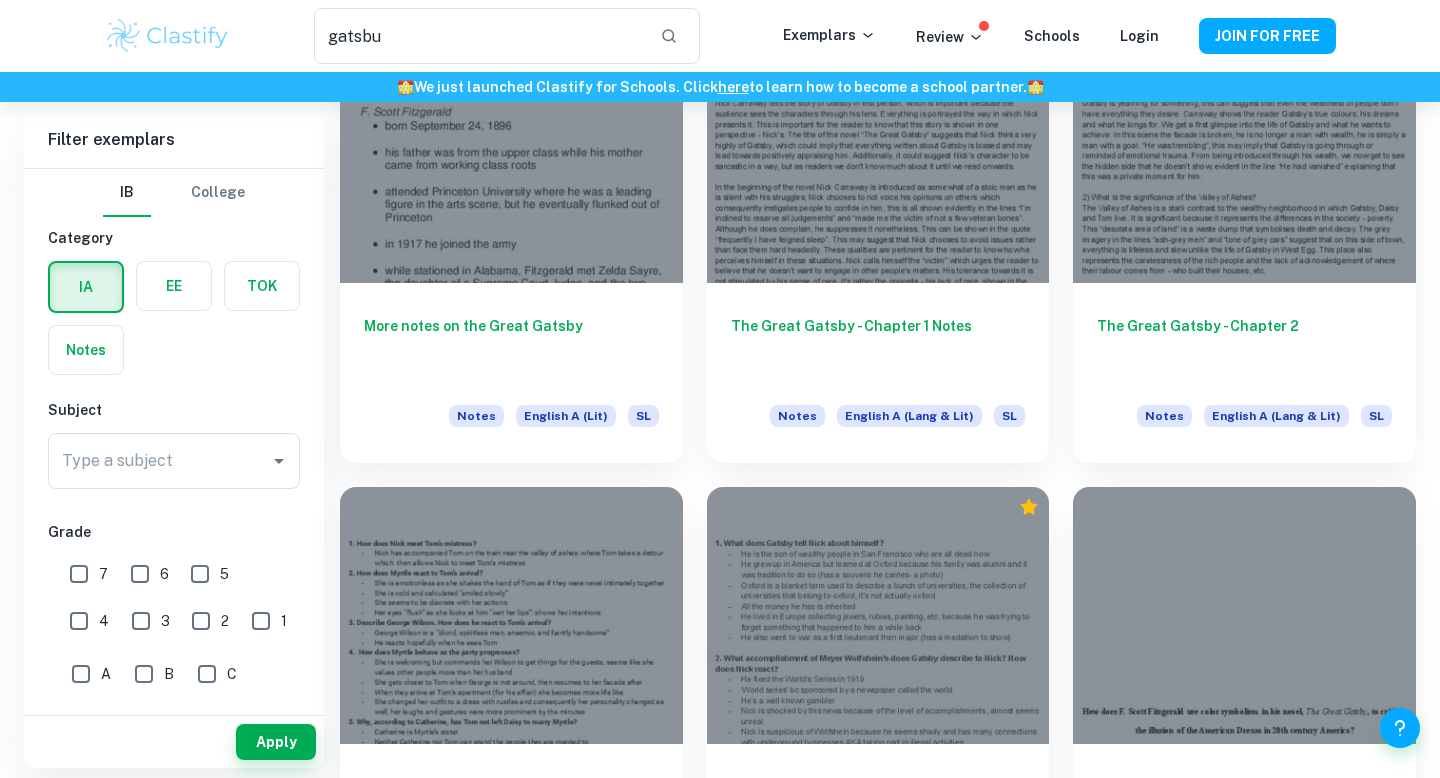 scroll, scrollTop: 1531, scrollLeft: 0, axis: vertical 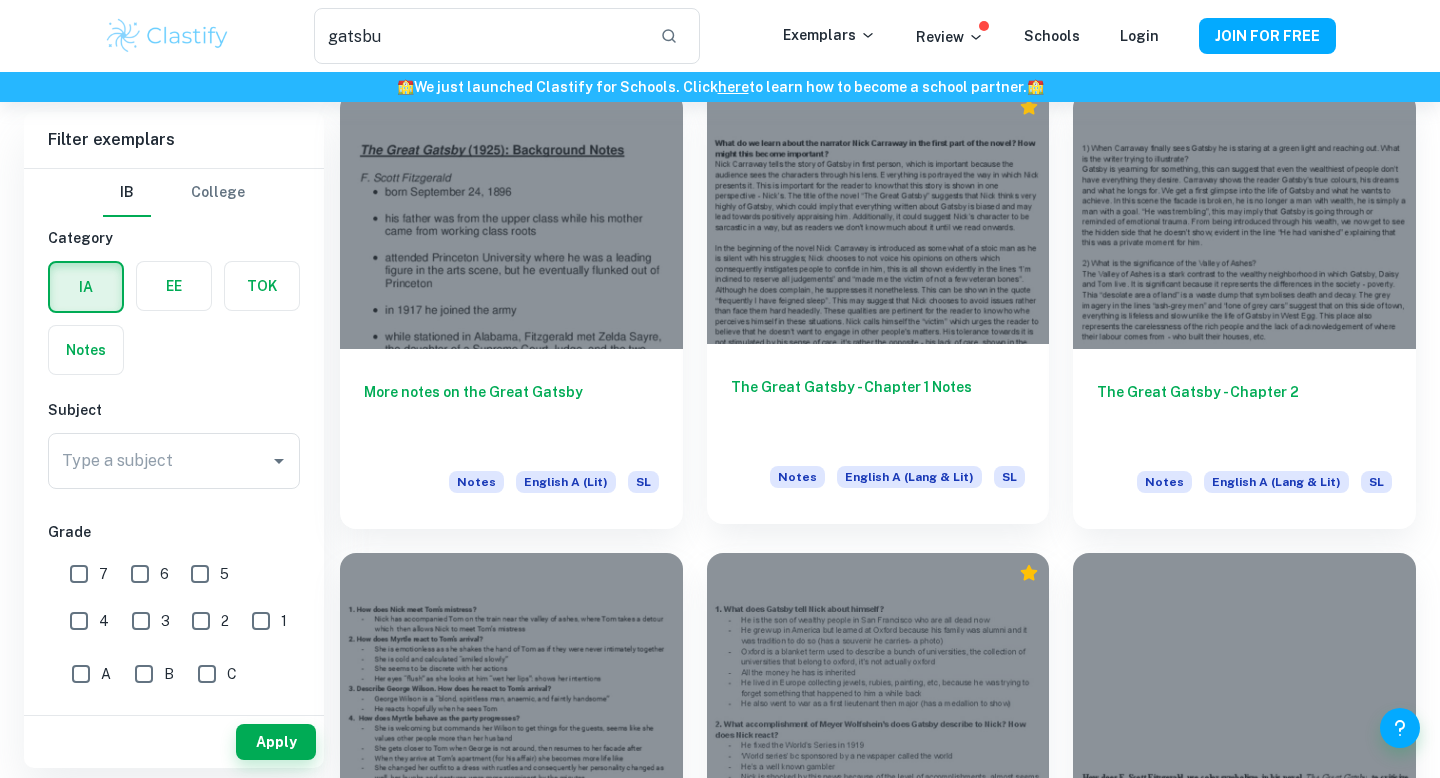 click on "The Great Gatsby - Chapter 1 Notes" at bounding box center (878, 409) 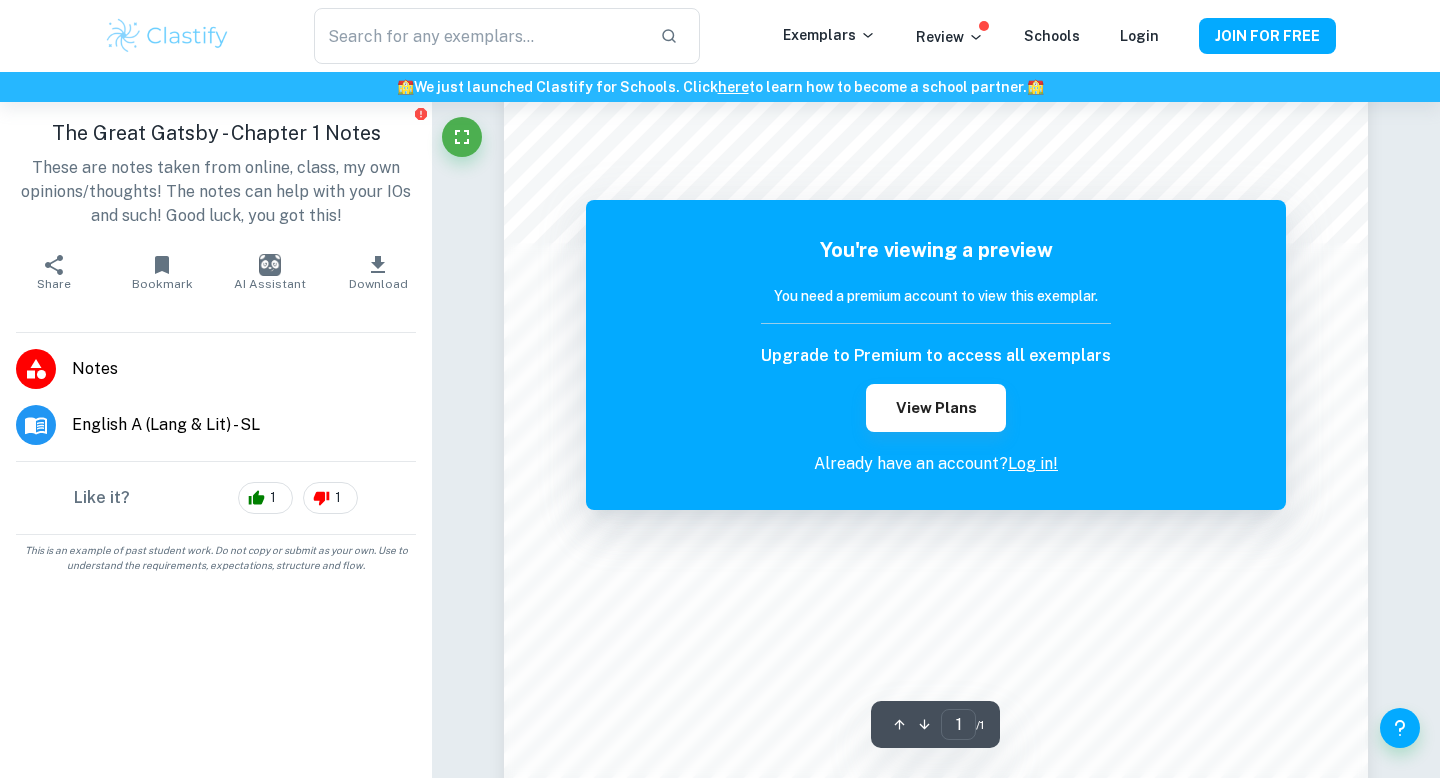 scroll, scrollTop: 584, scrollLeft: 0, axis: vertical 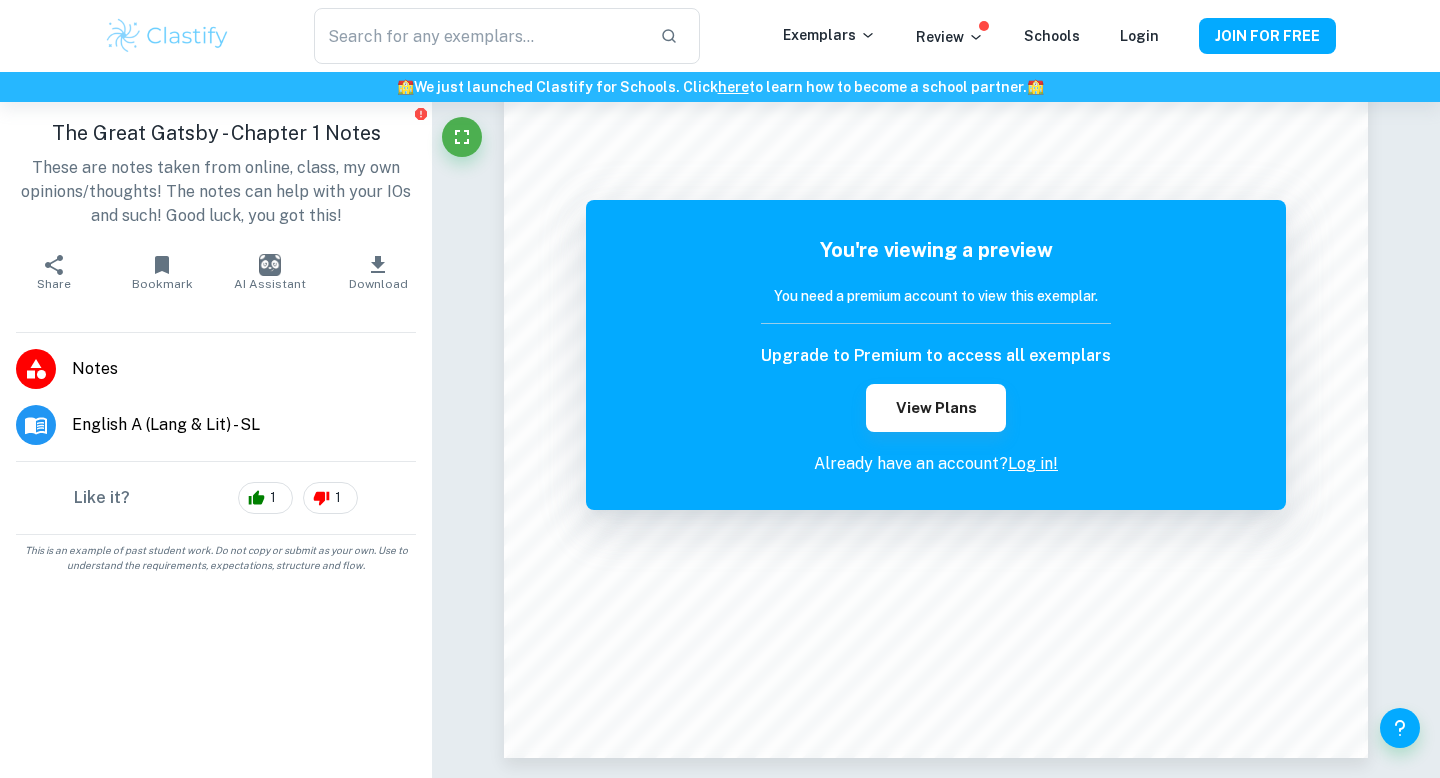 type on "gatsbu" 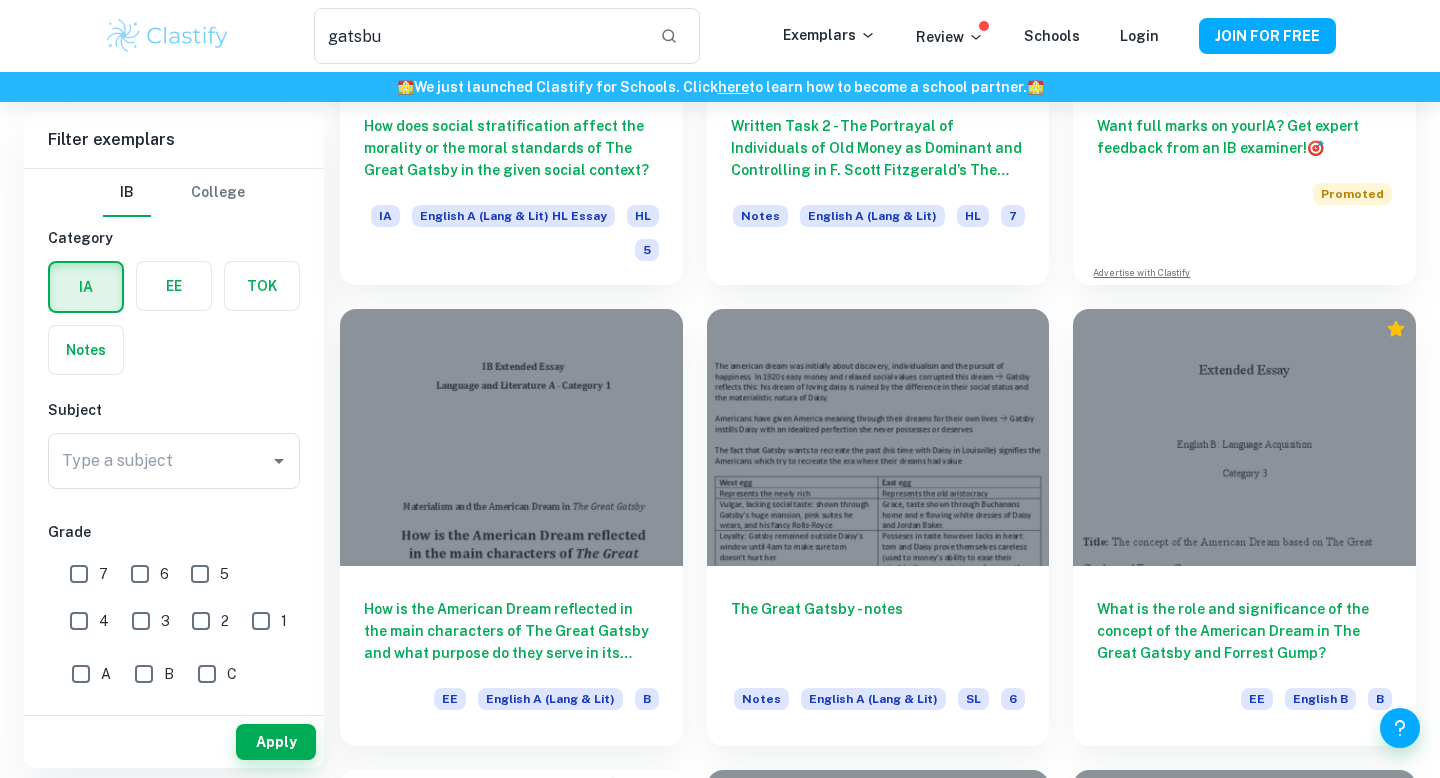 scroll, scrollTop: 412, scrollLeft: 0, axis: vertical 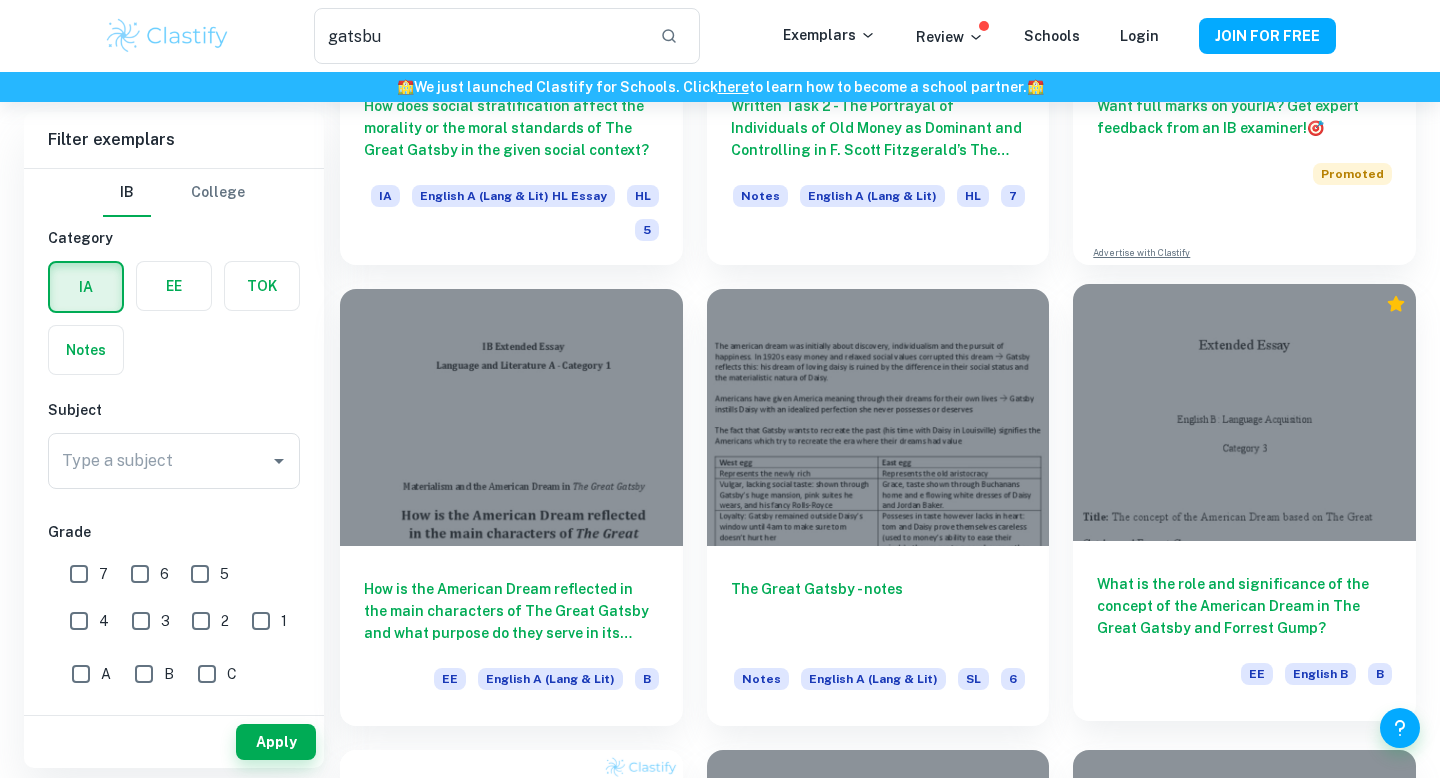 click on "What is the role and significance of the concept of the American Dream in The Great Gatsby and Forrest Gump?" at bounding box center [1244, 606] 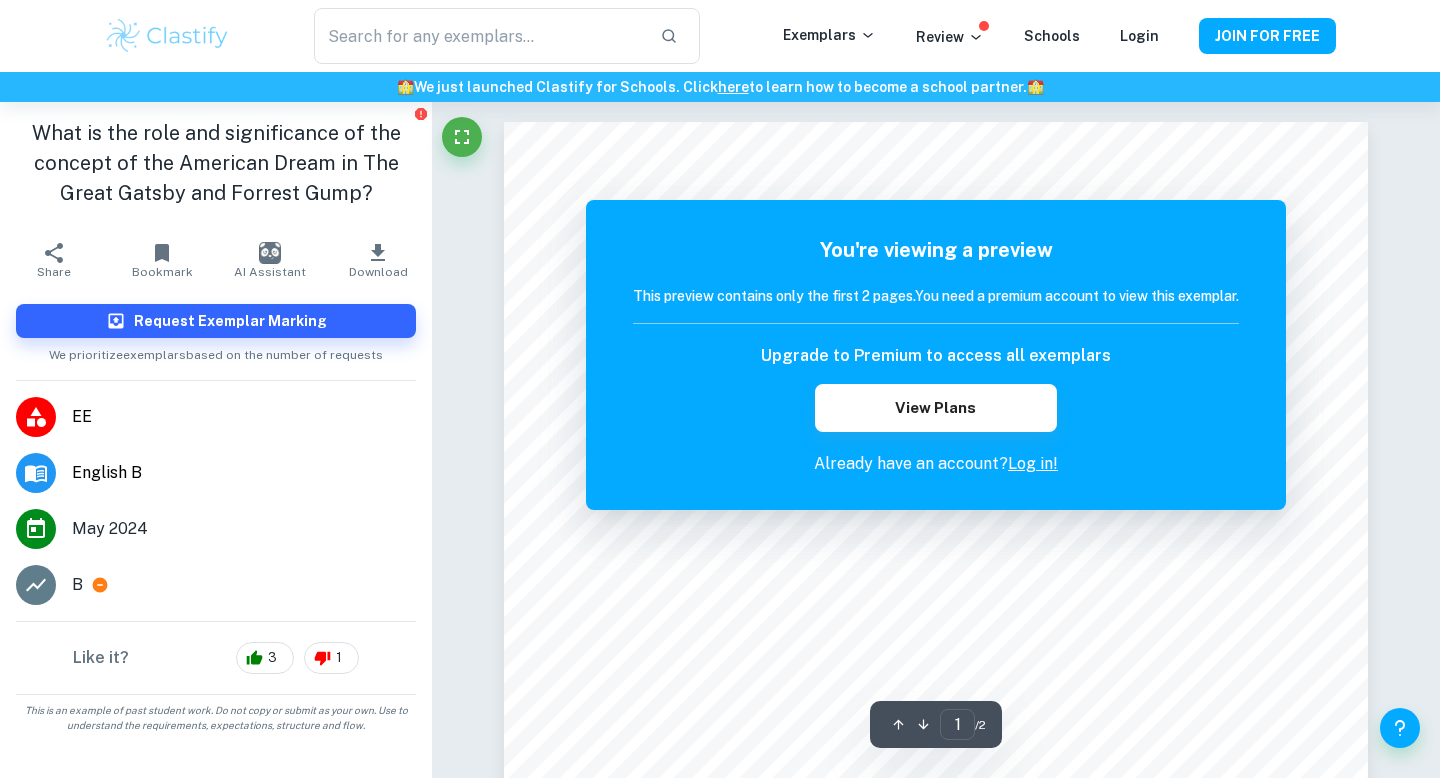 type on "gatsbu" 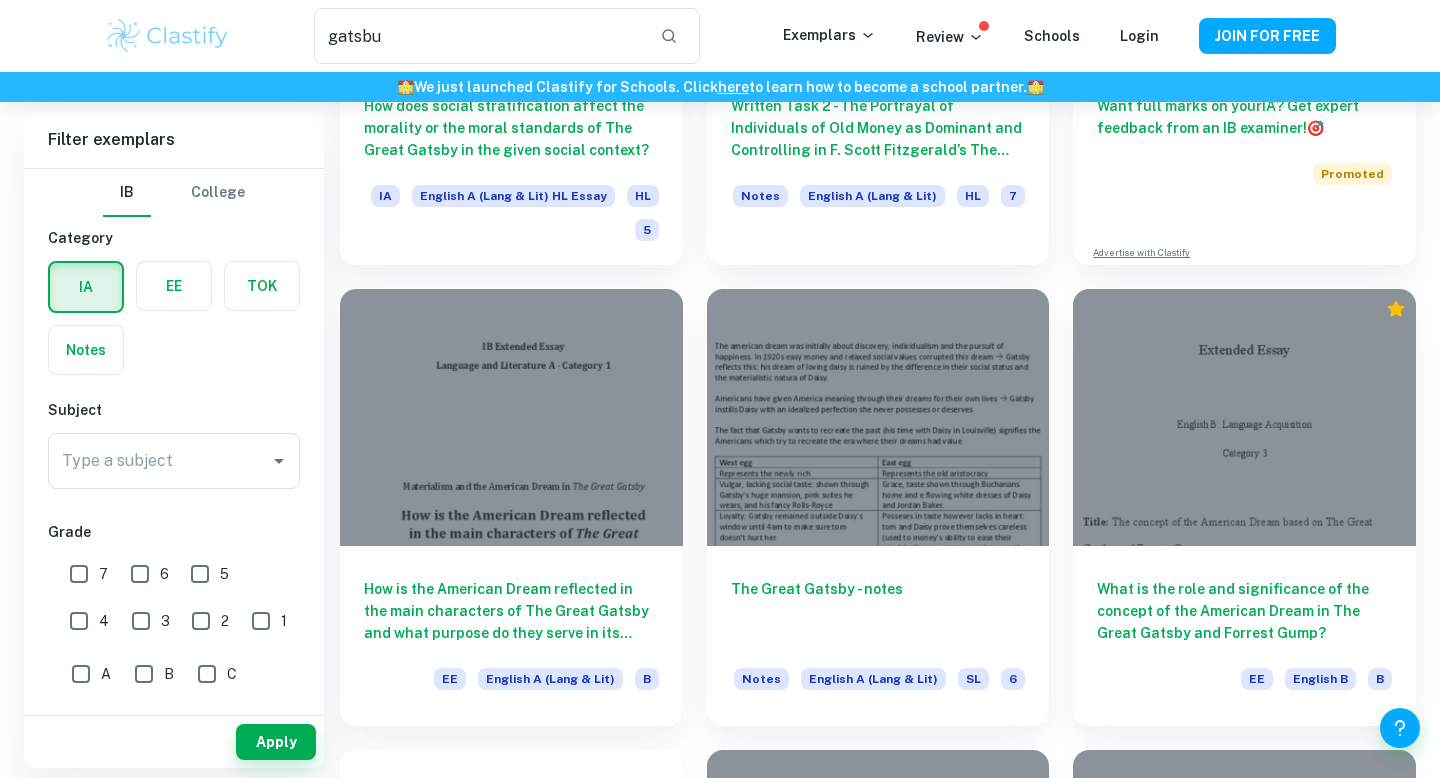 scroll, scrollTop: 393, scrollLeft: 0, axis: vertical 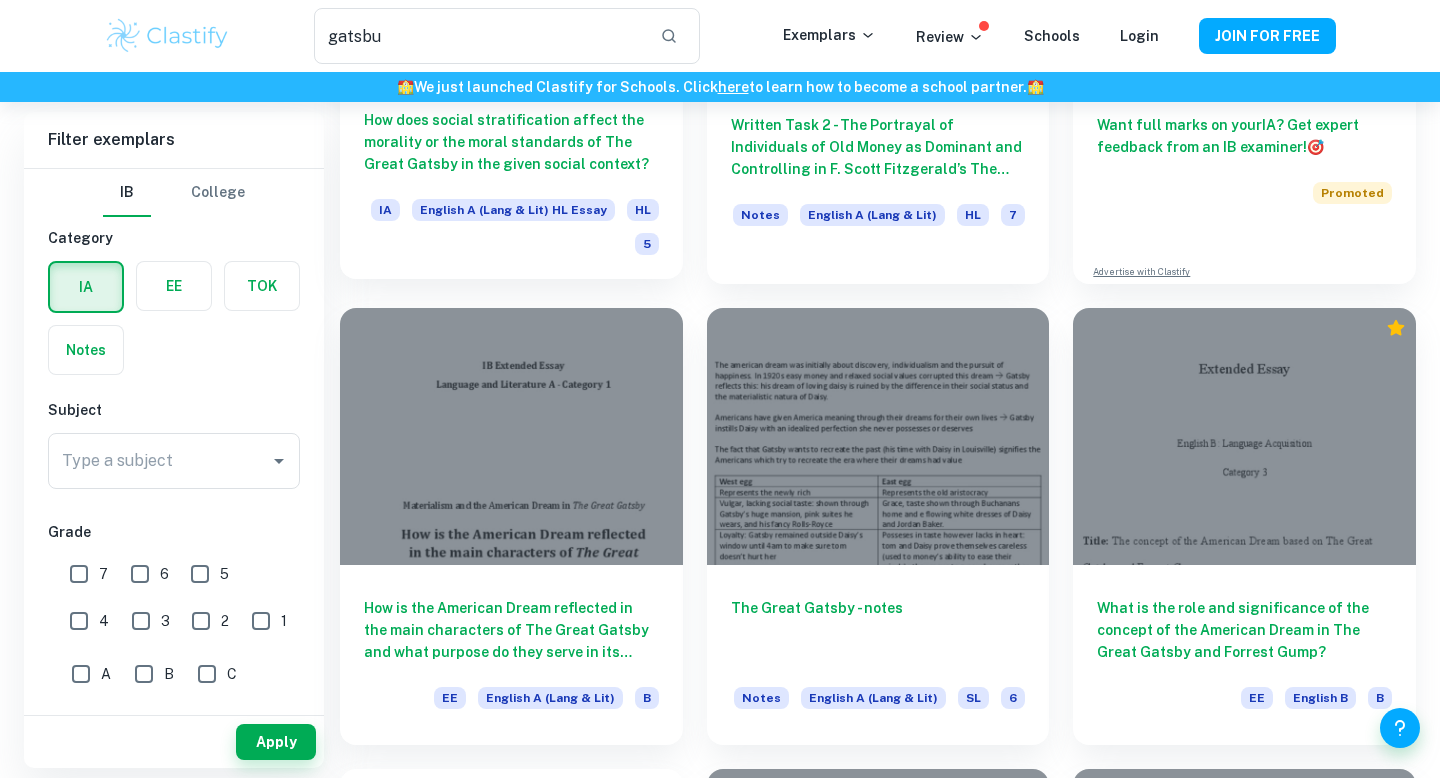 click on "How does social stratification affect the morality or the moral standards of The Great Gatsby in the given social context?" at bounding box center [511, 142] 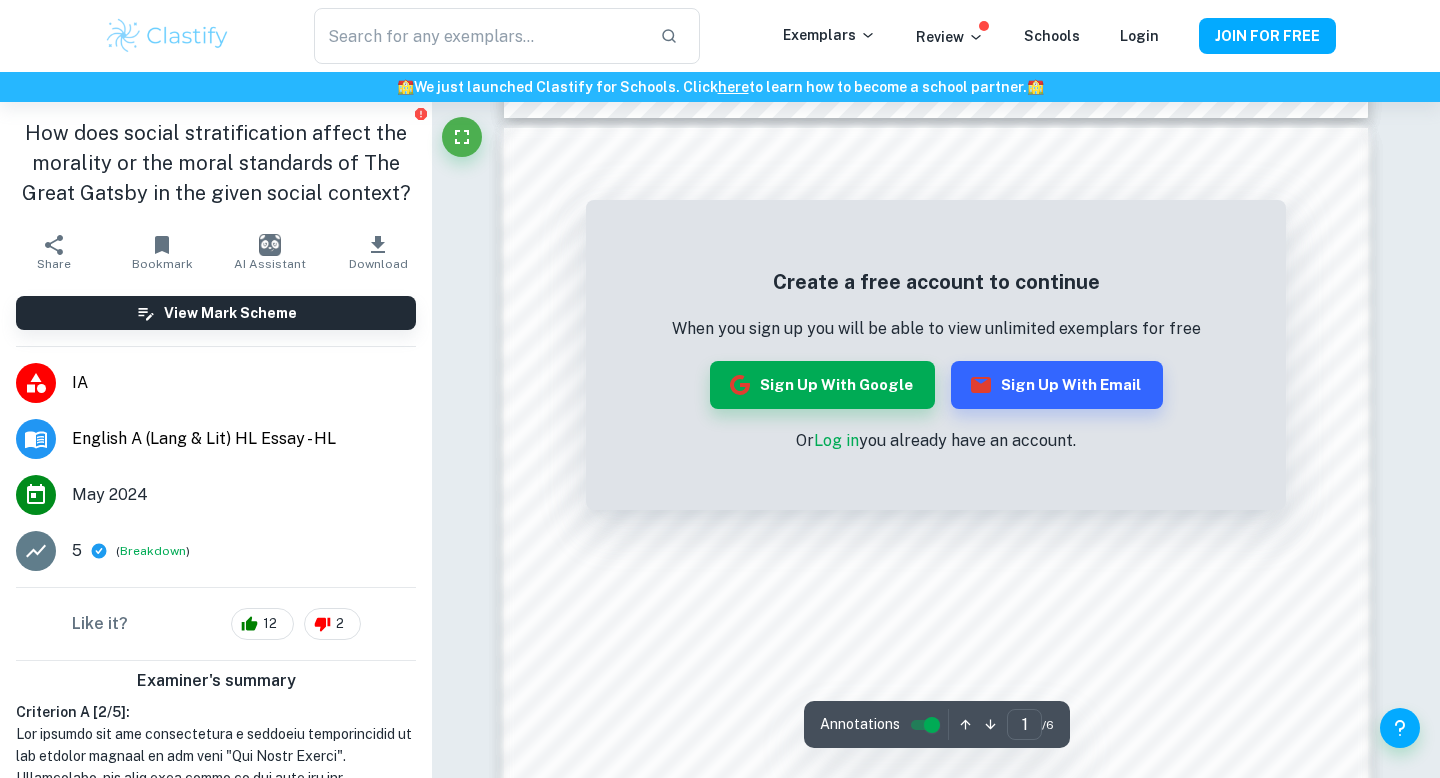 scroll, scrollTop: 1124, scrollLeft: 0, axis: vertical 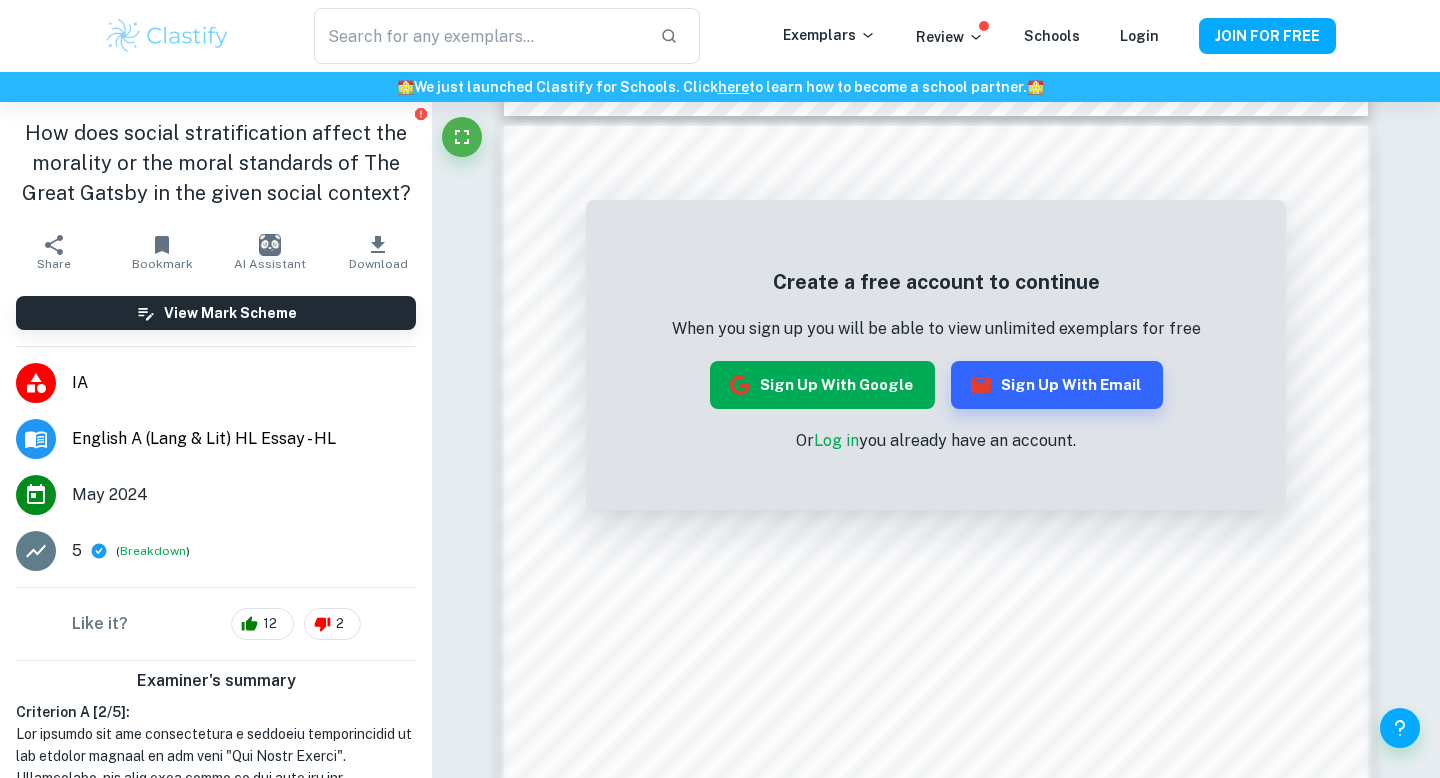 click on "Sign up with Google" at bounding box center [822, 385] 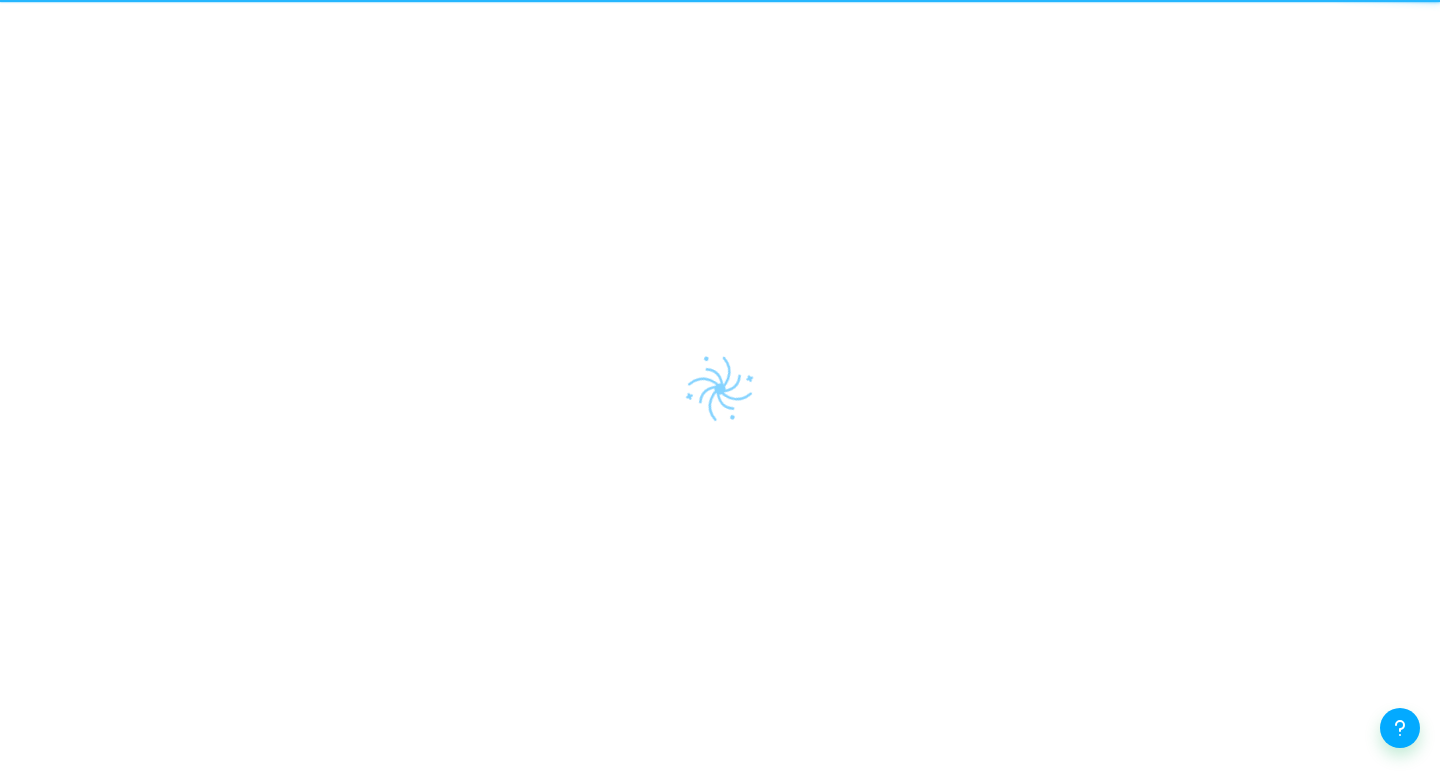 scroll, scrollTop: 0, scrollLeft: 0, axis: both 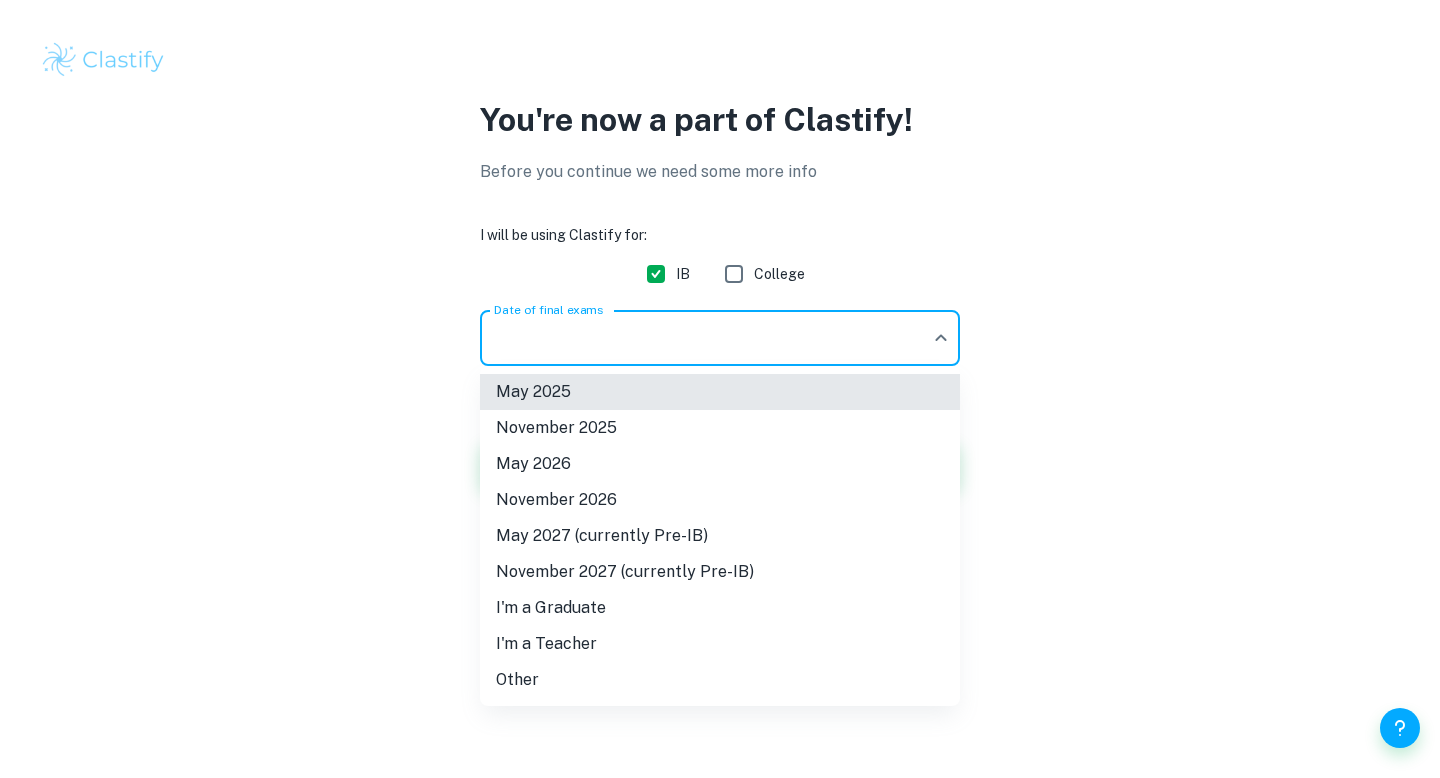 click on "We value your privacy We use cookies to enhance your browsing experience, serve personalised ads or content, and analyse our traffic. By clicking "Accept All", you consent to our use of cookies.   Cookie Policy Customise   Reject All   Accept All   Customise Consent Preferences   We use cookies to help you navigate efficiently and perform certain functions. You will find detailed information about all cookies under each consent category below. The cookies that are categorised as "Necessary" are stored on your browser as they are essential for enabling the basic functionalities of the site. ...  Show more For more information on how Google's third-party cookies operate and handle your data, see:   Google Privacy Policy Necessary Always Active Necessary cookies are required to enable the basic features of this site, such as providing secure log-in or adjusting your consent preferences. These cookies do not store any personally identifiable data. Functional Analytics Performance Advertisement Uncategorised" at bounding box center (720, 389) 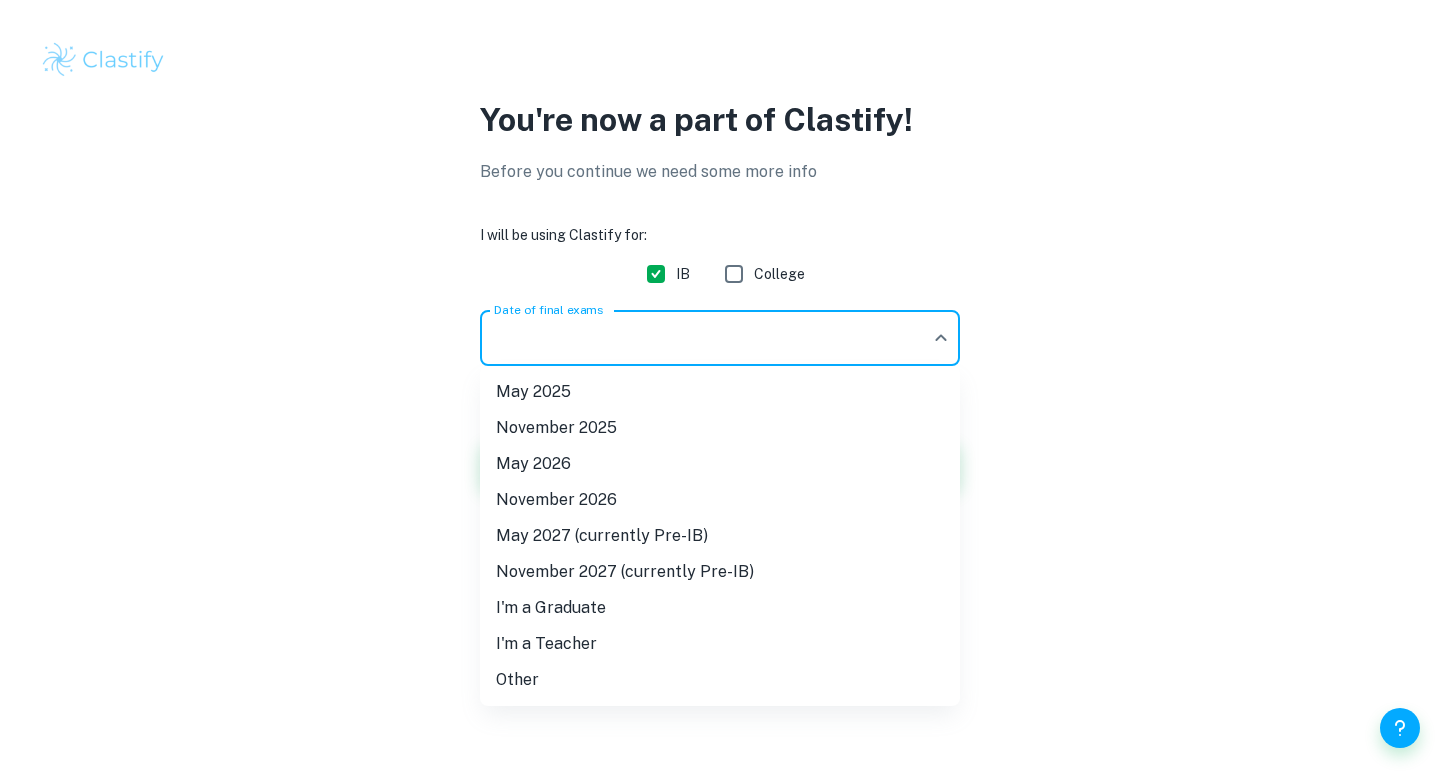 click at bounding box center [720, 389] 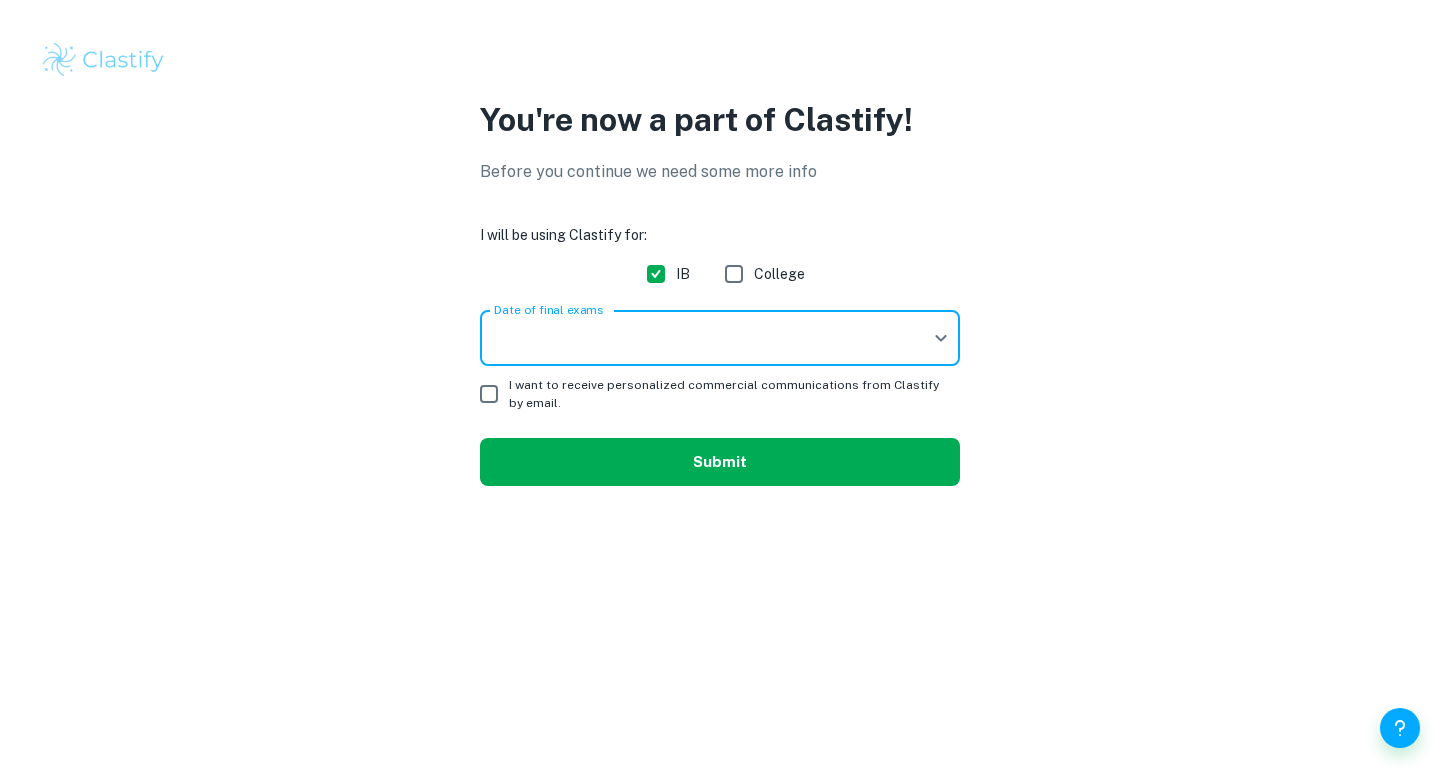 click on "Submit" at bounding box center (720, 462) 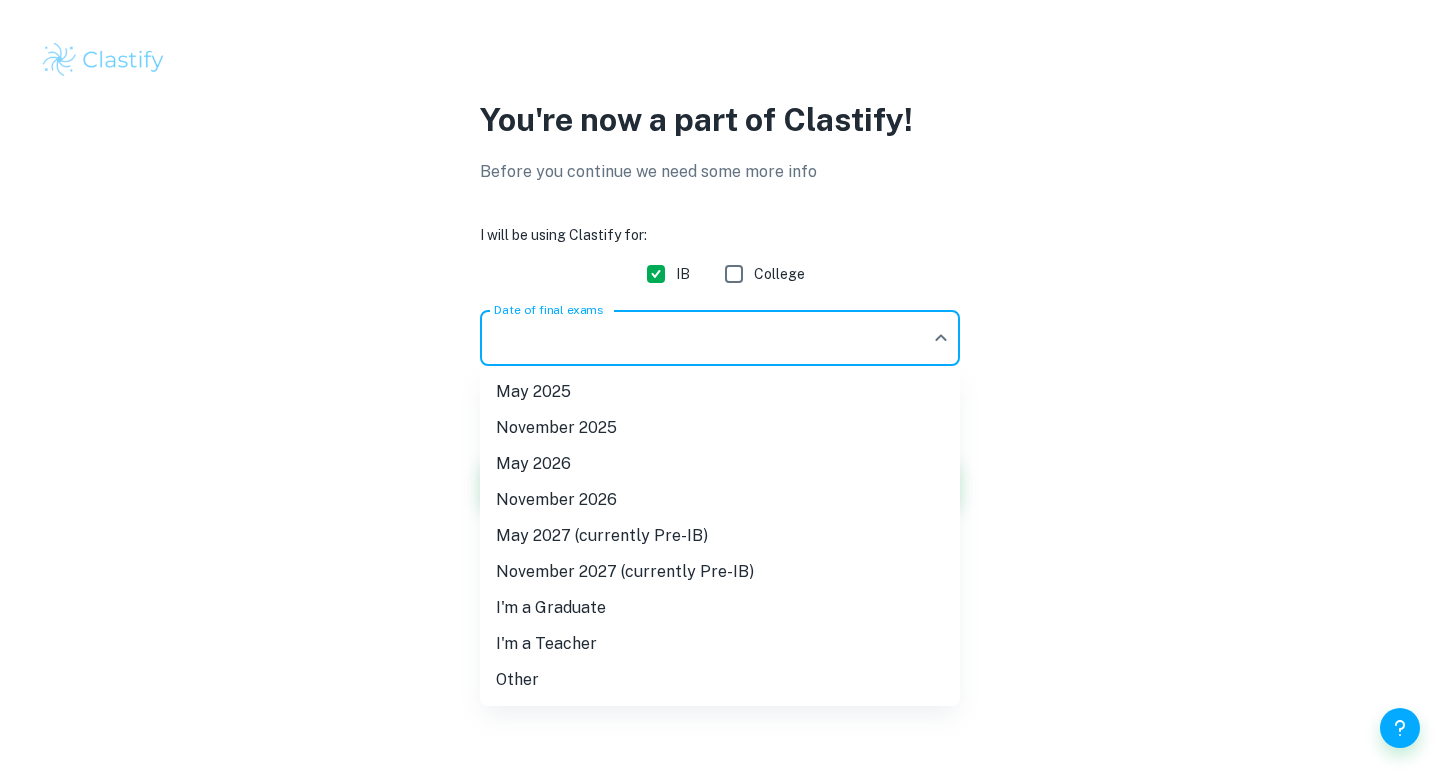 click on "We value your privacy We use cookies to enhance your browsing experience, serve personalised ads or content, and analyse our traffic. By clicking "Accept All", you consent to our use of cookies.   Cookie Policy Customise   Reject All   Accept All   Customise Consent Preferences   We use cookies to help you navigate efficiently and perform certain functions. You will find detailed information about all cookies under each consent category below. The cookies that are categorised as "Necessary" are stored on your browser as they are essential for enabling the basic functionalities of the site. ...  Show more For more information on how Google's third-party cookies operate and handle your data, see:   Google Privacy Policy Necessary Always Active Necessary cookies are required to enable the basic features of this site, such as providing secure log-in or adjusting your consent preferences. These cookies do not store any personally identifiable data. Functional Analytics Performance Advertisement Uncategorised" at bounding box center (720, 389) 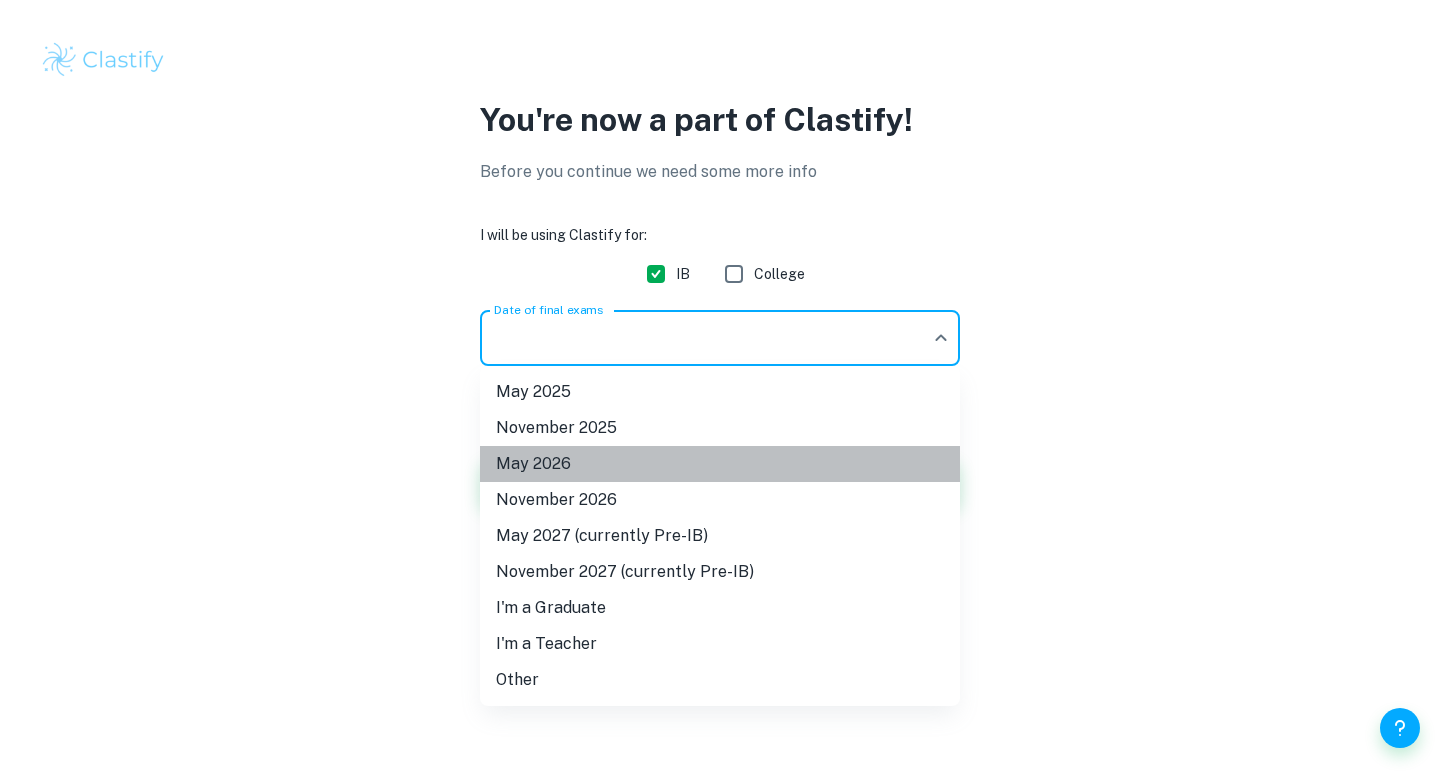 click on "May 2026" at bounding box center [720, 464] 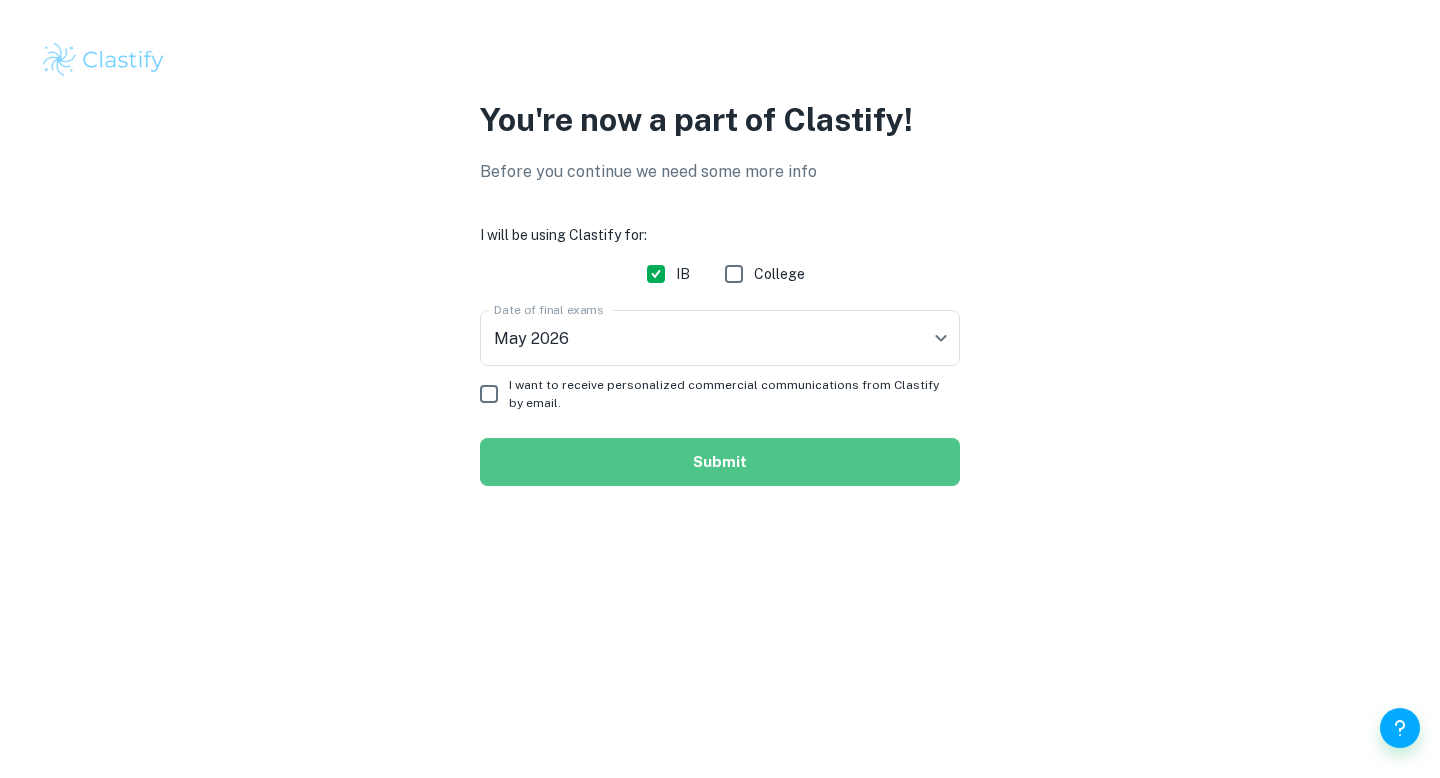 click on "Submit" at bounding box center (720, 462) 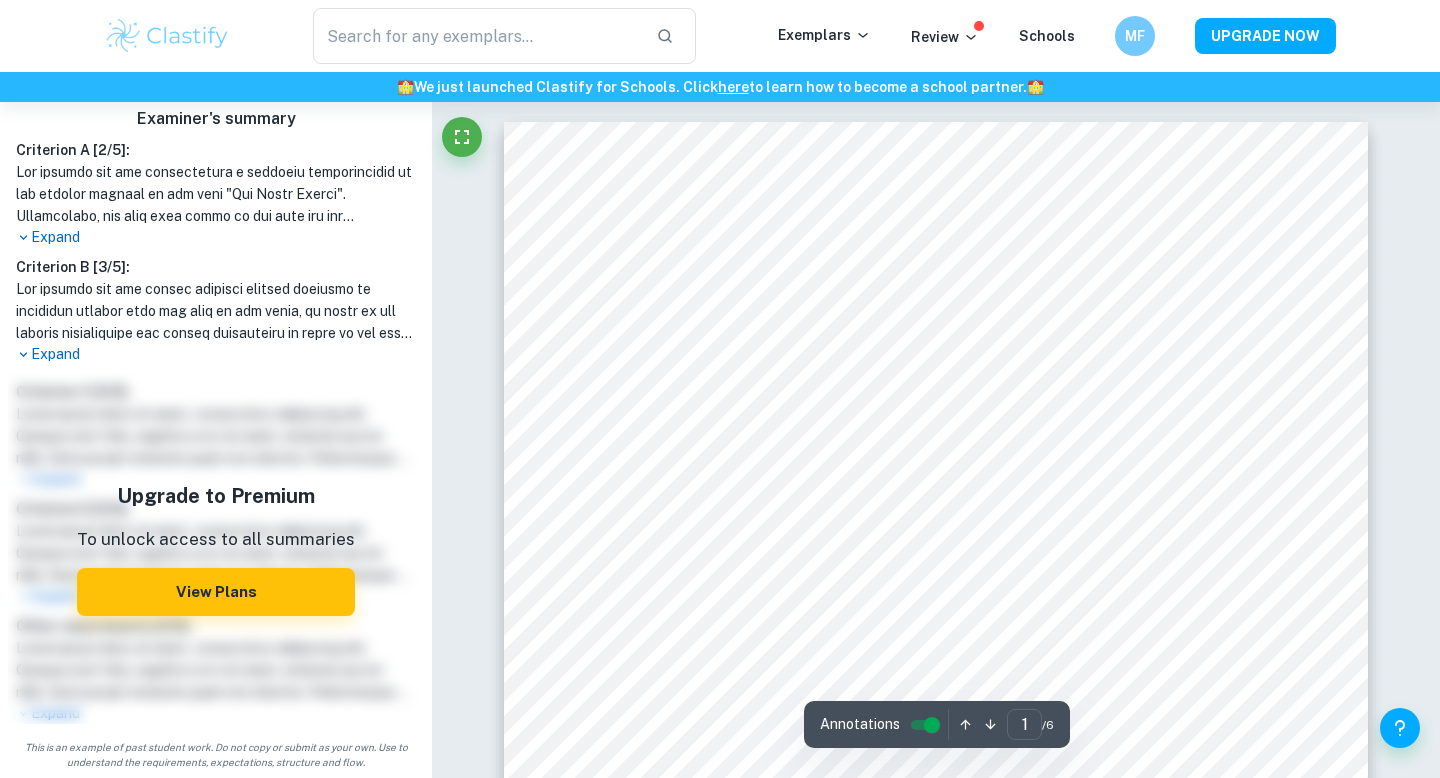 scroll, scrollTop: 0, scrollLeft: 0, axis: both 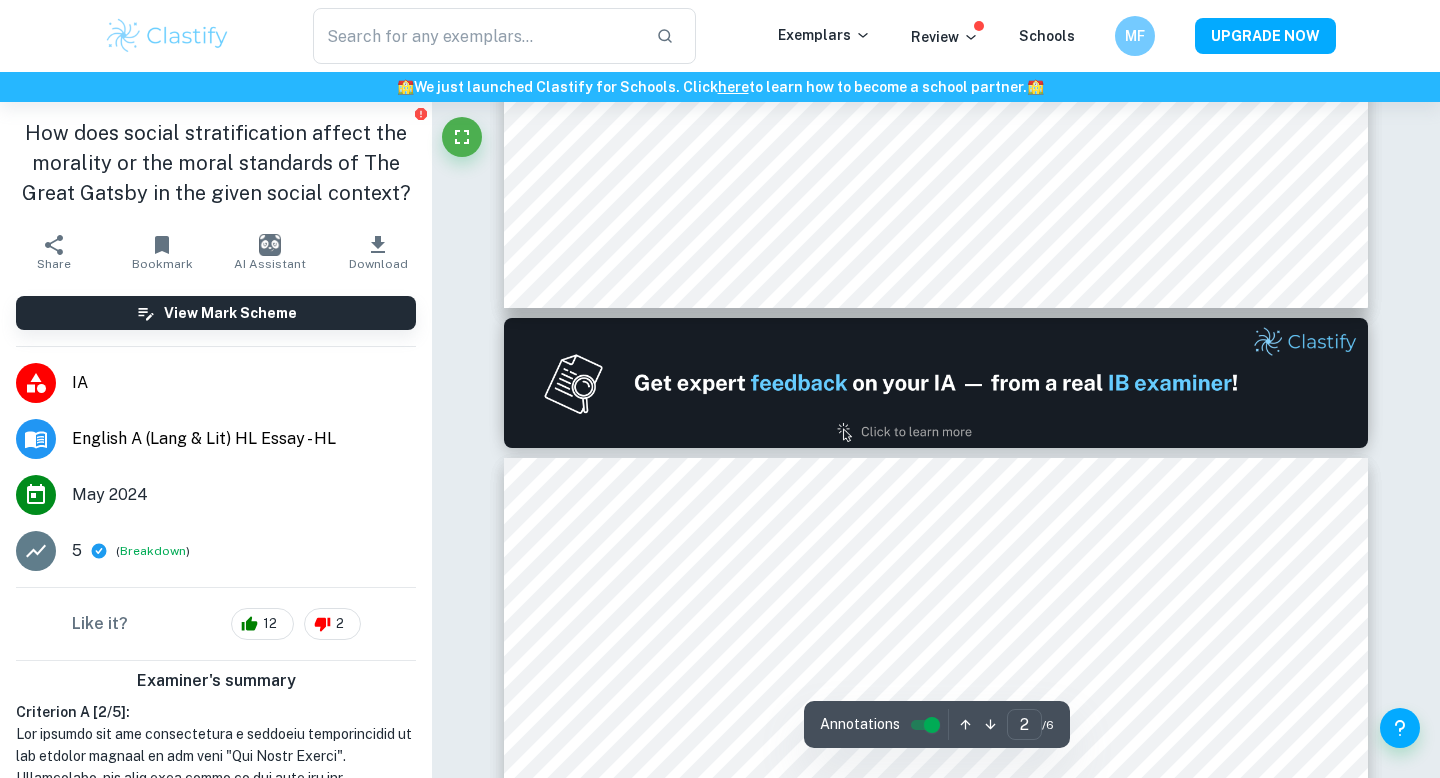 type on "1" 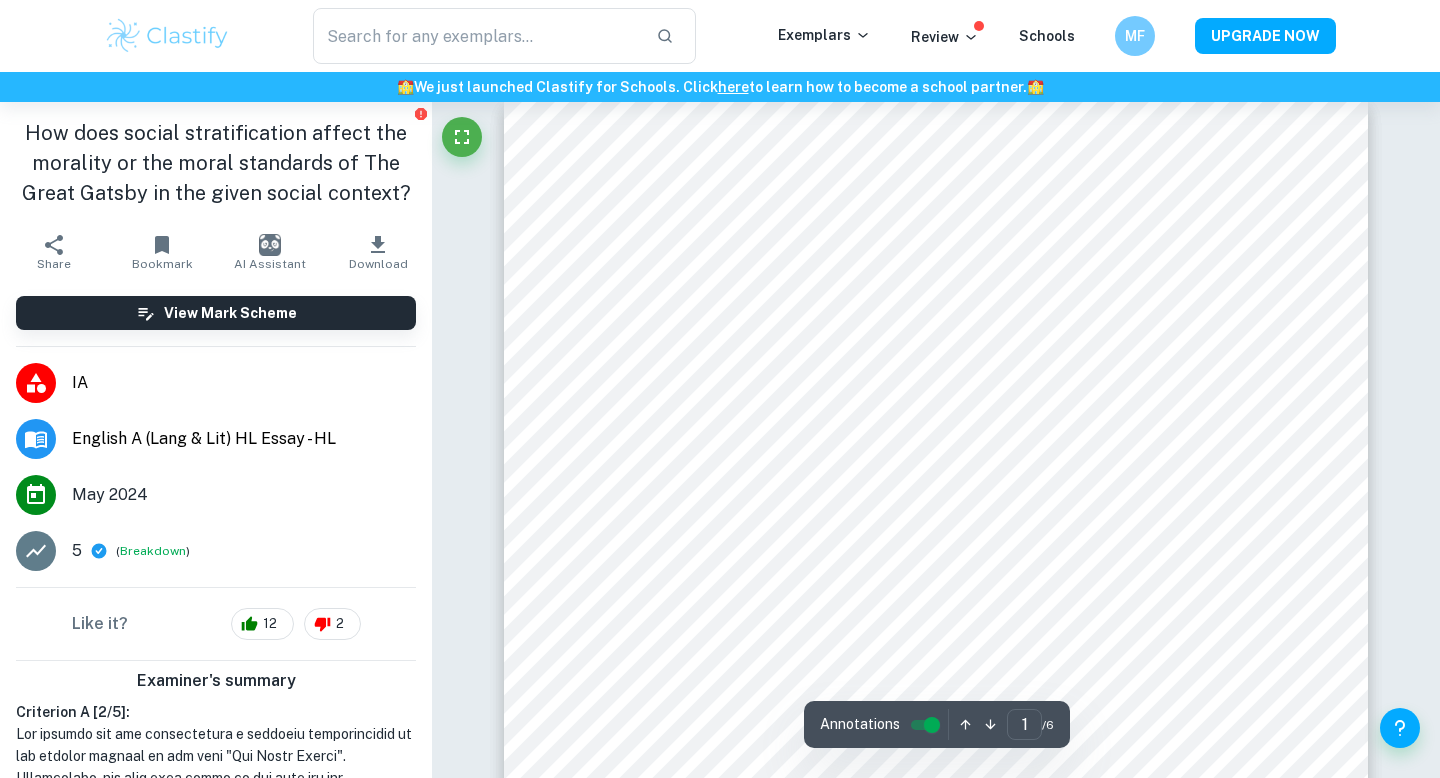 scroll, scrollTop: 22, scrollLeft: 0, axis: vertical 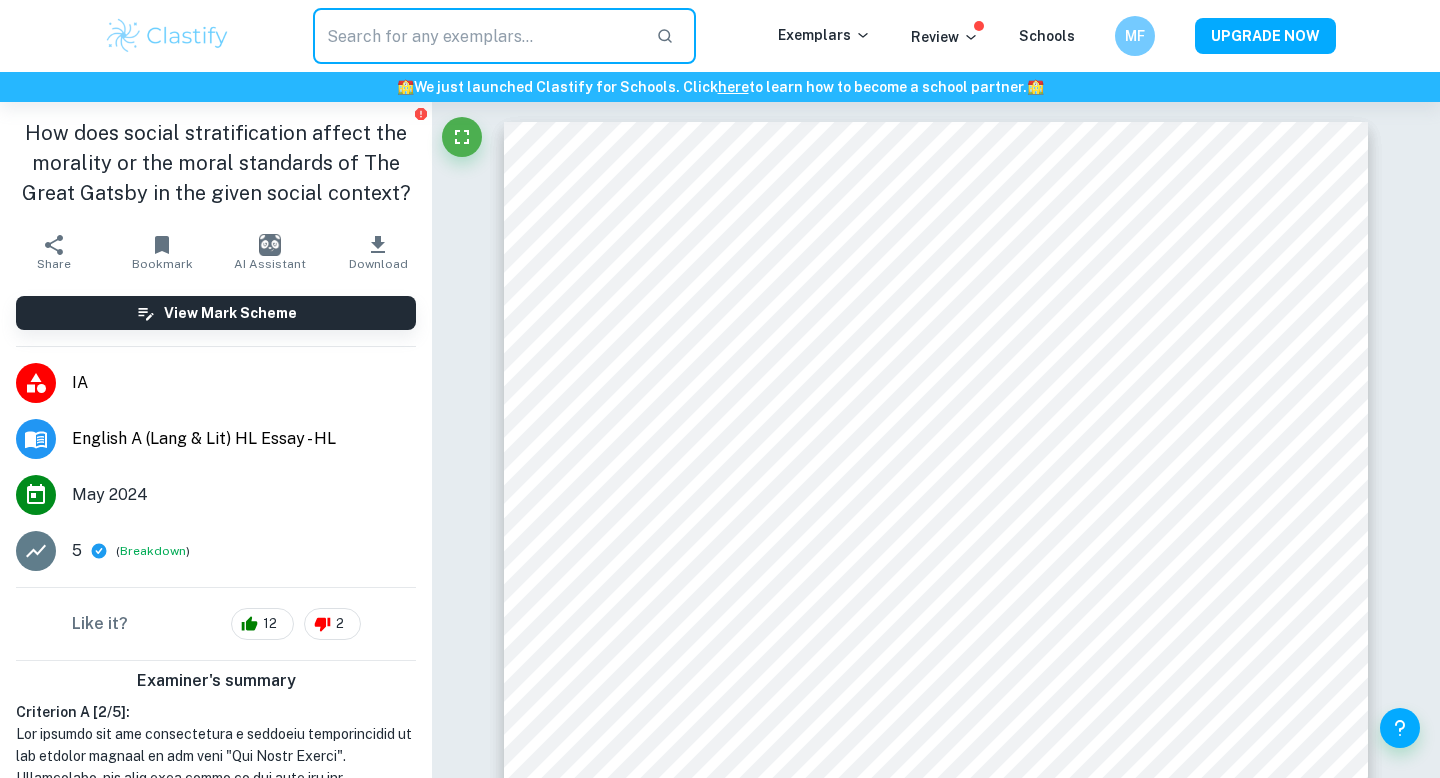 click at bounding box center [476, 36] 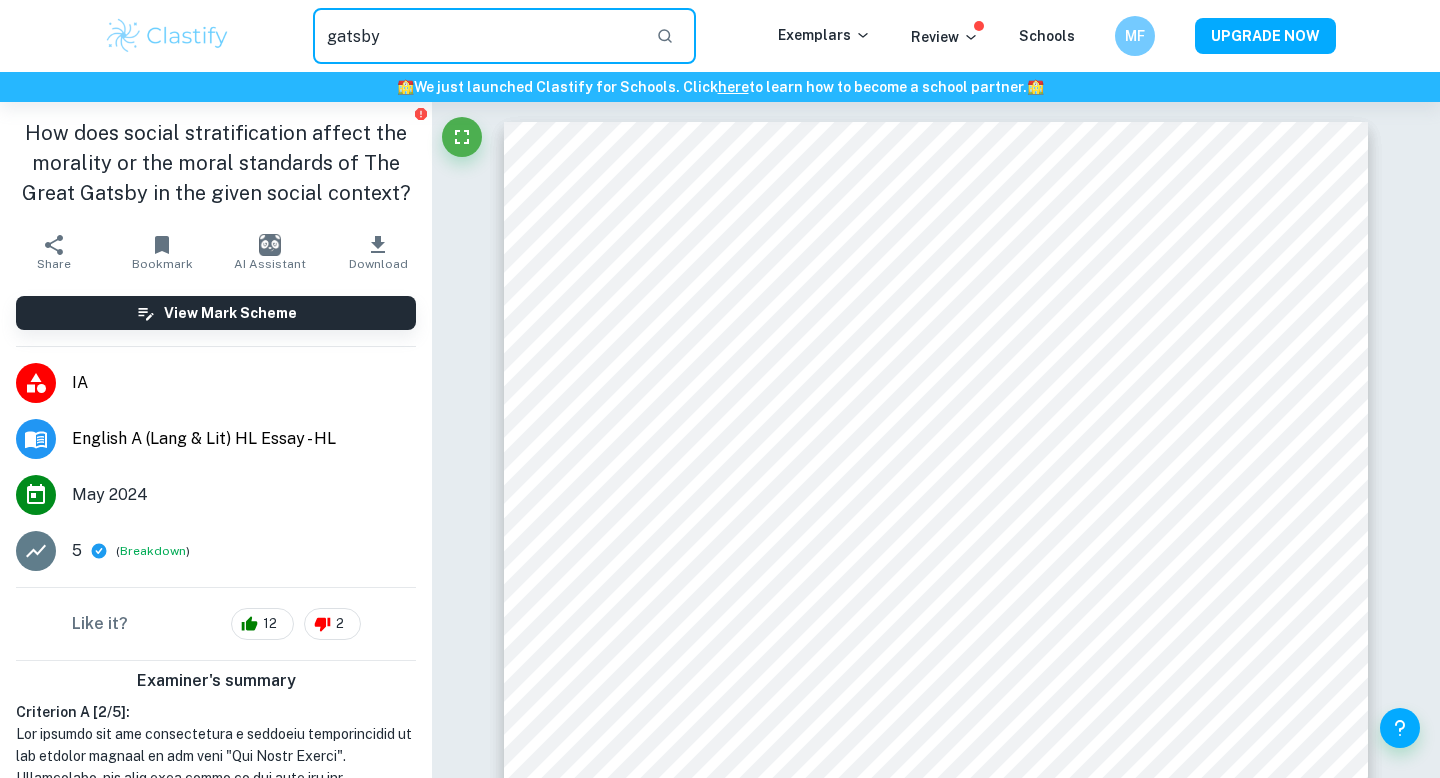 type on "gatsby" 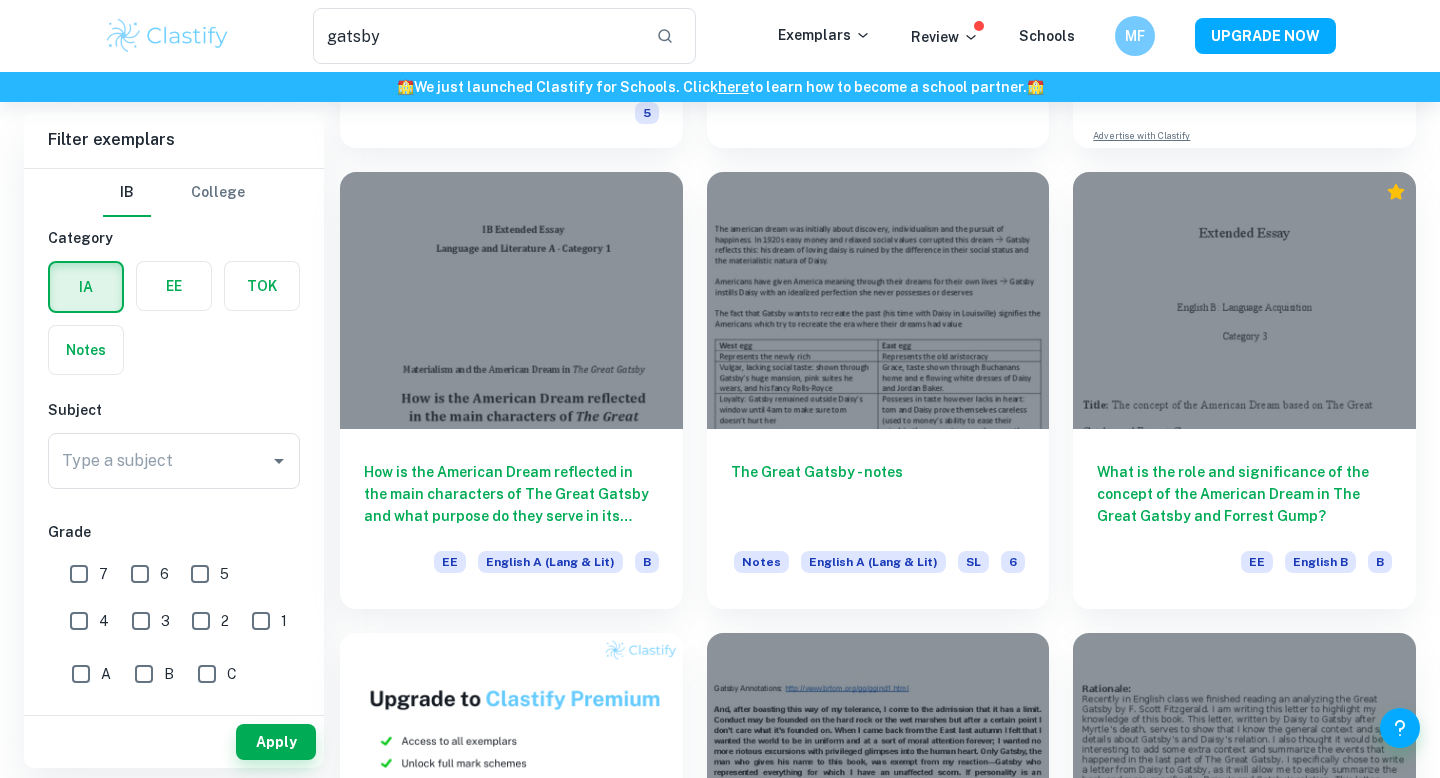 scroll, scrollTop: 622, scrollLeft: 0, axis: vertical 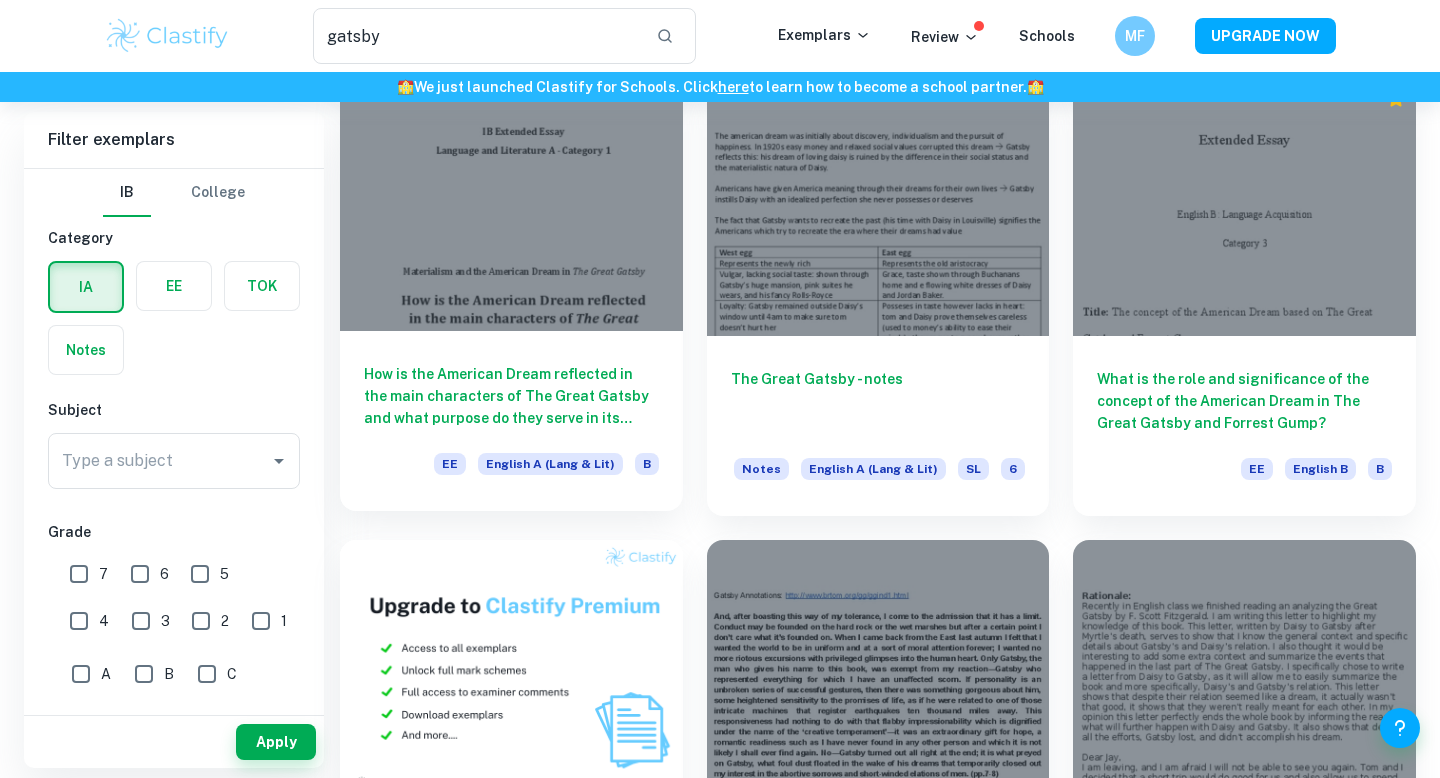 click on "How is the American Dream reflected in the main characters of The Great Gatsby and what purpose do they serve in its critique?" at bounding box center [511, 396] 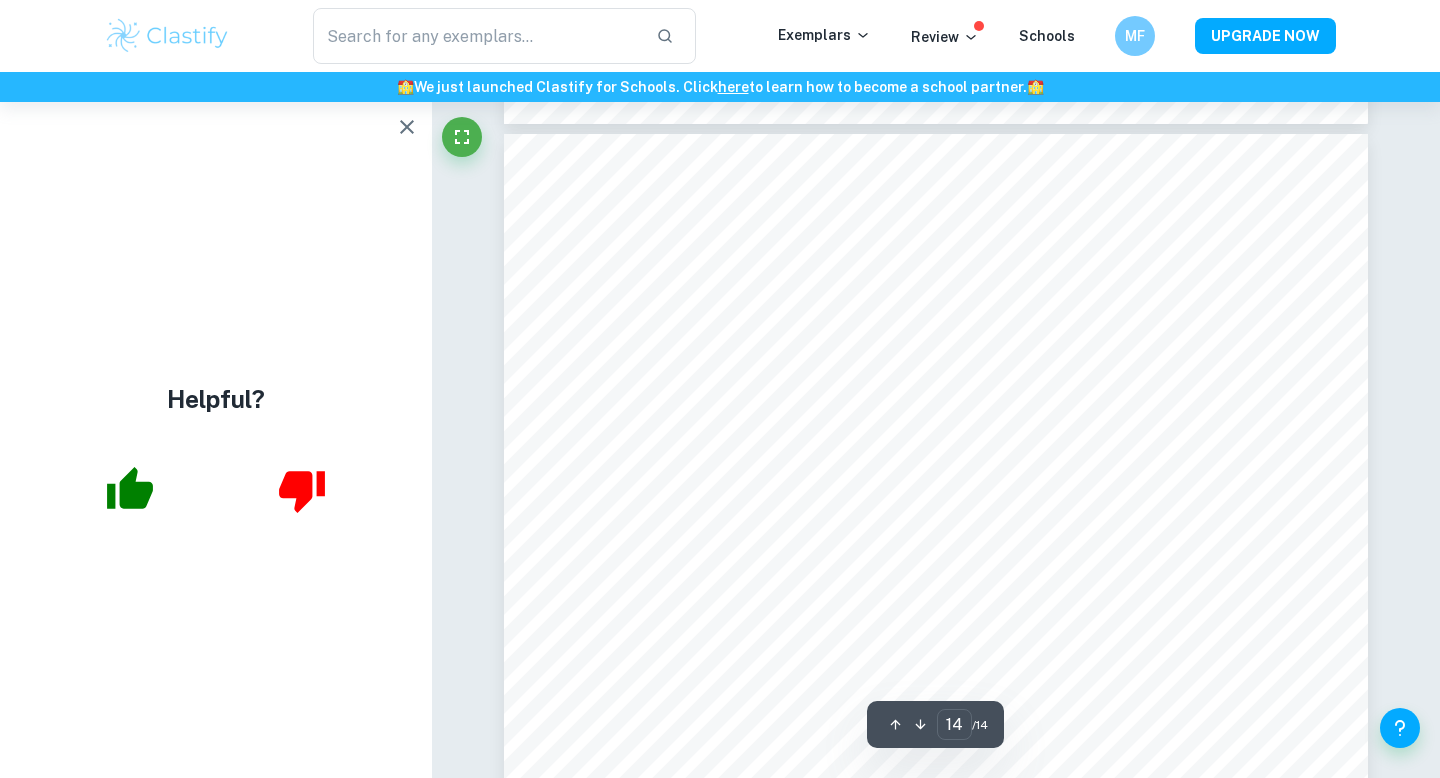 scroll, scrollTop: 15388, scrollLeft: 0, axis: vertical 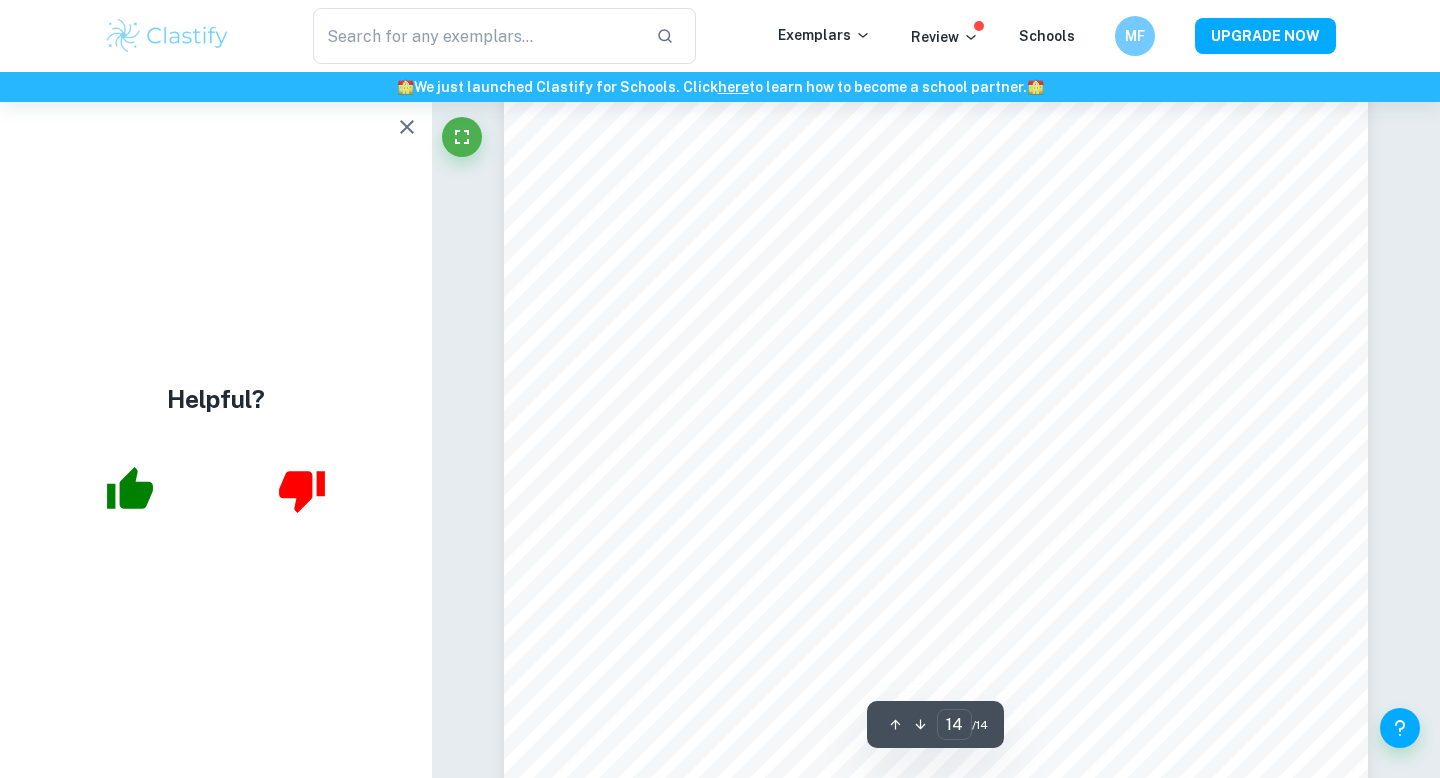 click on "We value your privacy We use cookies to enhance your browsing experience, serve personalised ads or content, and analyse our traffic. By clicking "Accept All", you consent to our use of cookies.   Cookie Policy Customise   Reject All   Accept All   Customise Consent Preferences   We use cookies to help you navigate efficiently and perform certain functions. You will find detailed information about all cookies under each consent category below. The cookies that are categorised as "Necessary" are stored on your browser as they are essential for enabling the basic functionalities of the site. ...  Show more For more information on how Google's third-party cookies operate and handle your data, see:   Google Privacy Policy Necessary Always Active Necessary cookies are required to enable the basic features of this site, such as providing secure log-in or adjusting your consent preferences. These cookies do not store any personally identifiable data. Functional Analytics Performance Advertisement Uncategorised" at bounding box center (720, -14999) 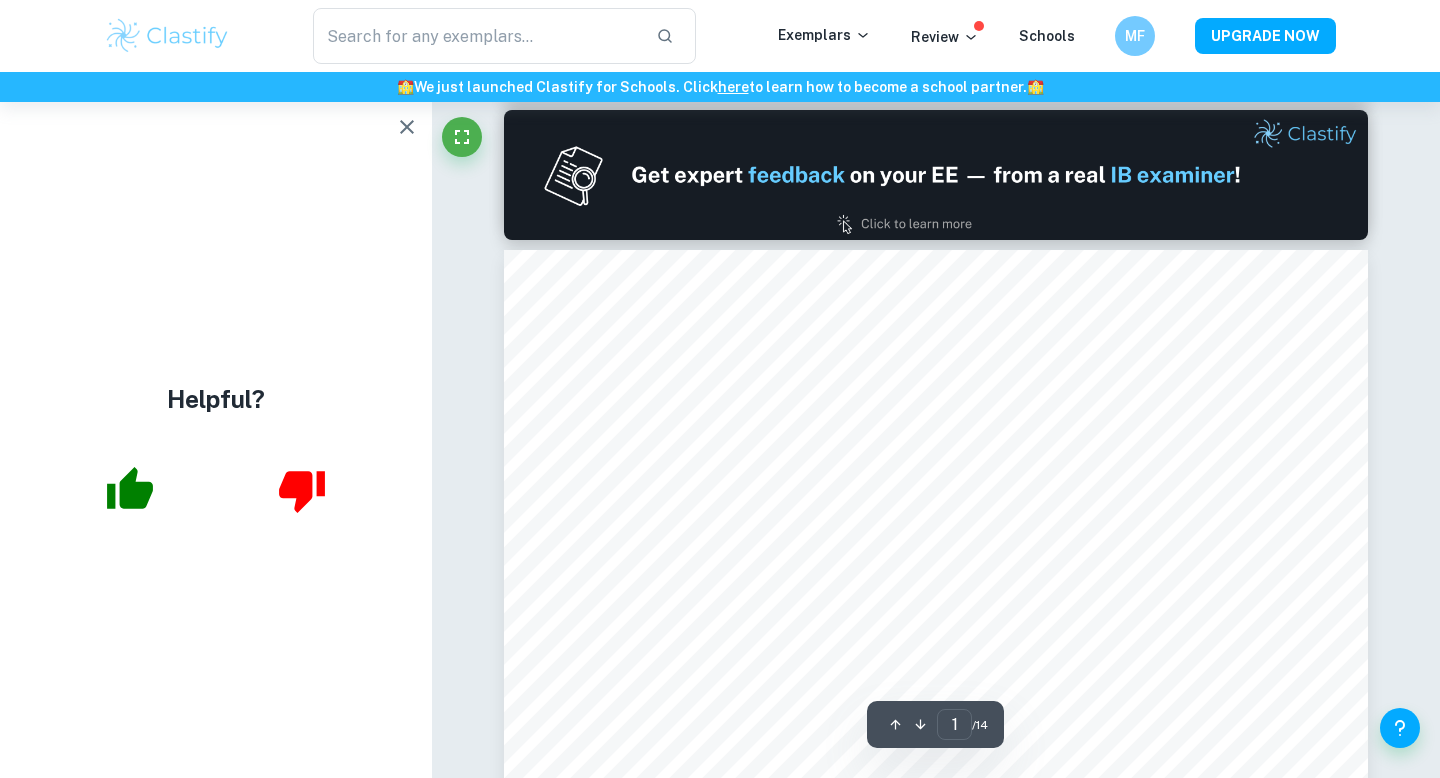 scroll, scrollTop: 0, scrollLeft: 0, axis: both 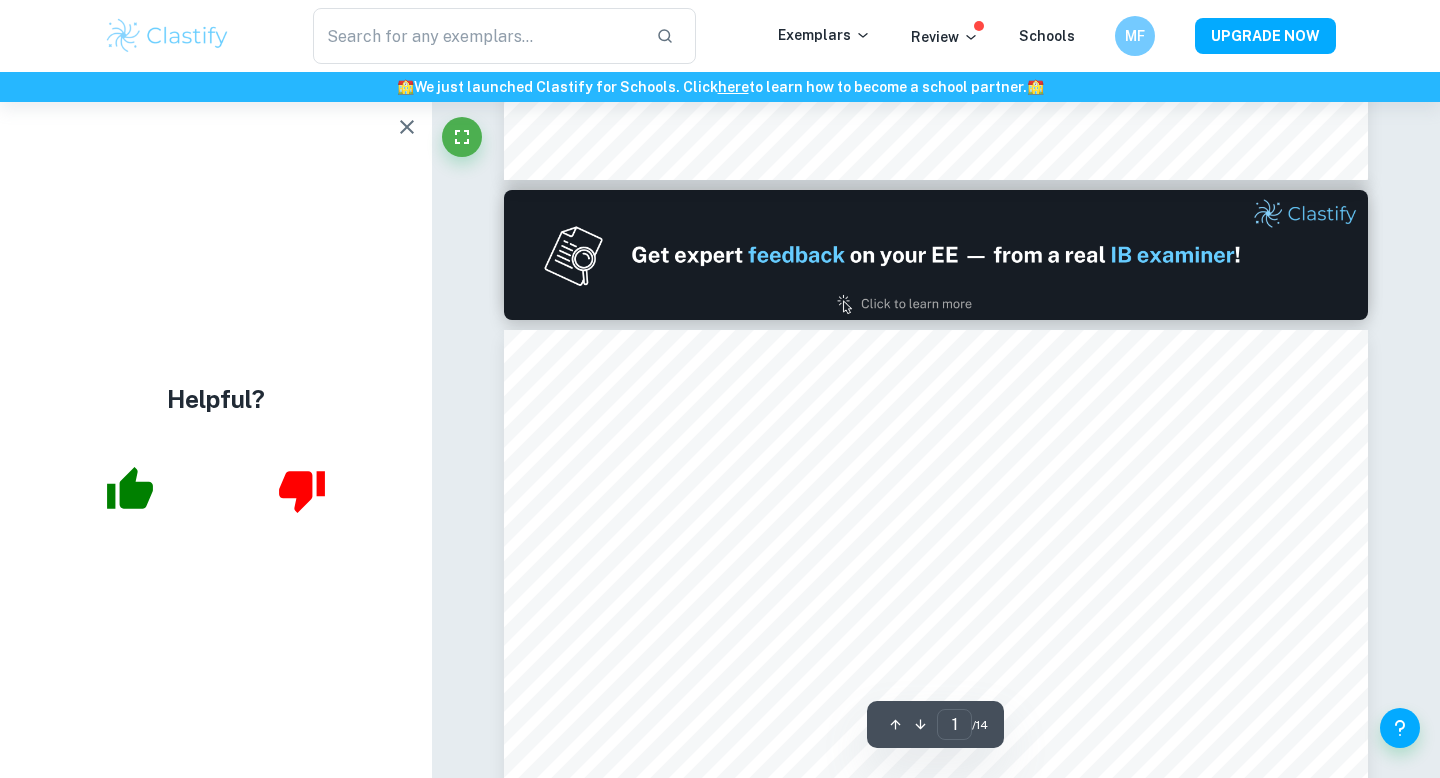 type on "2" 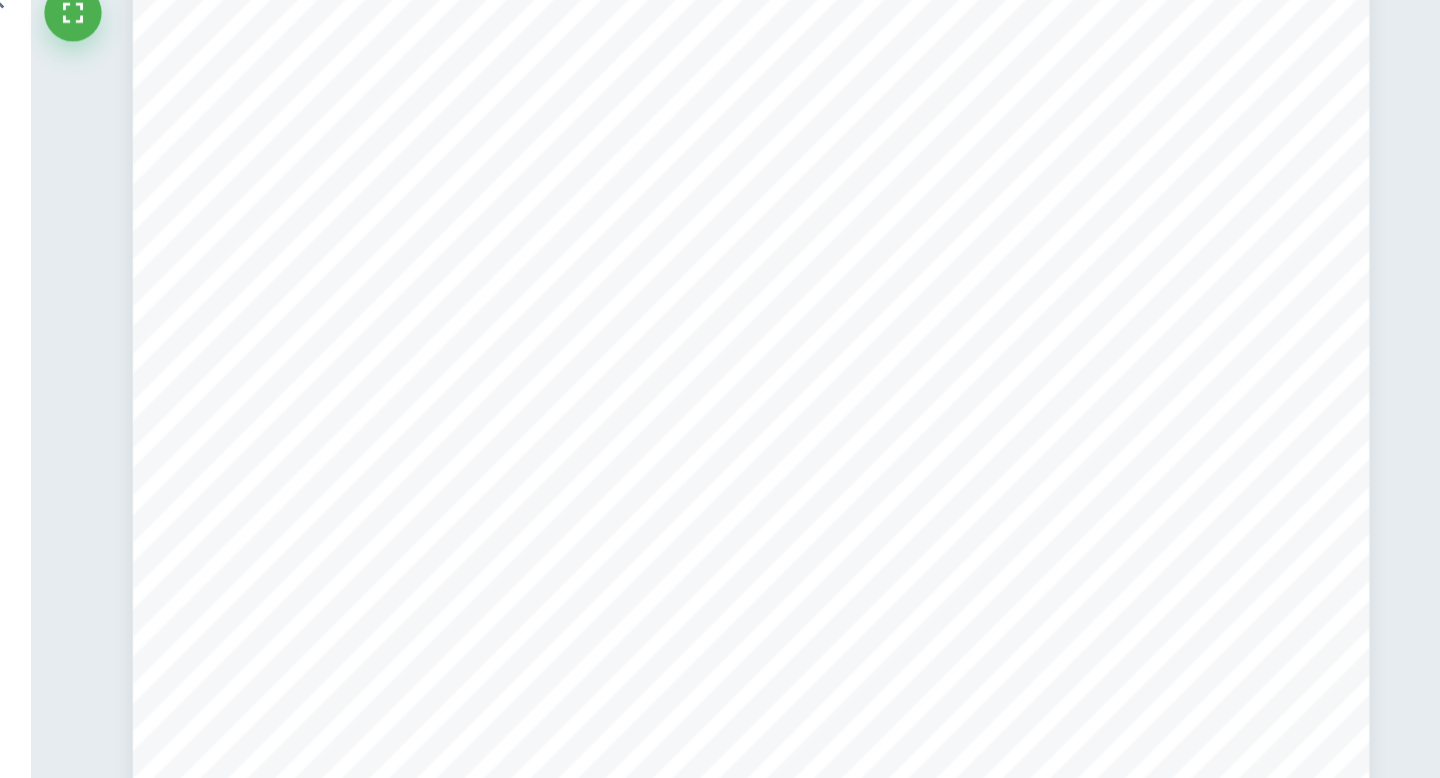 scroll, scrollTop: 1562, scrollLeft: 0, axis: vertical 